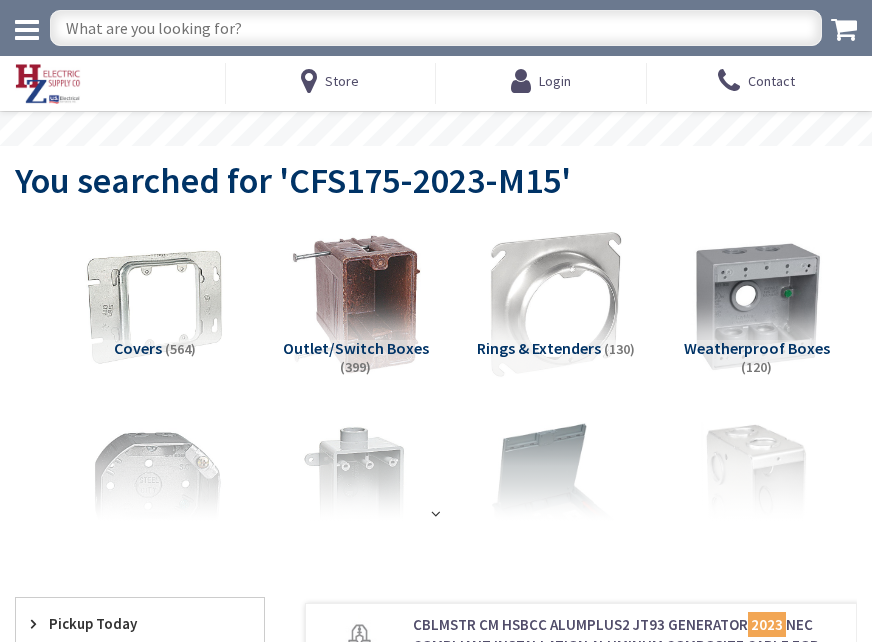 scroll, scrollTop: 0, scrollLeft: 0, axis: both 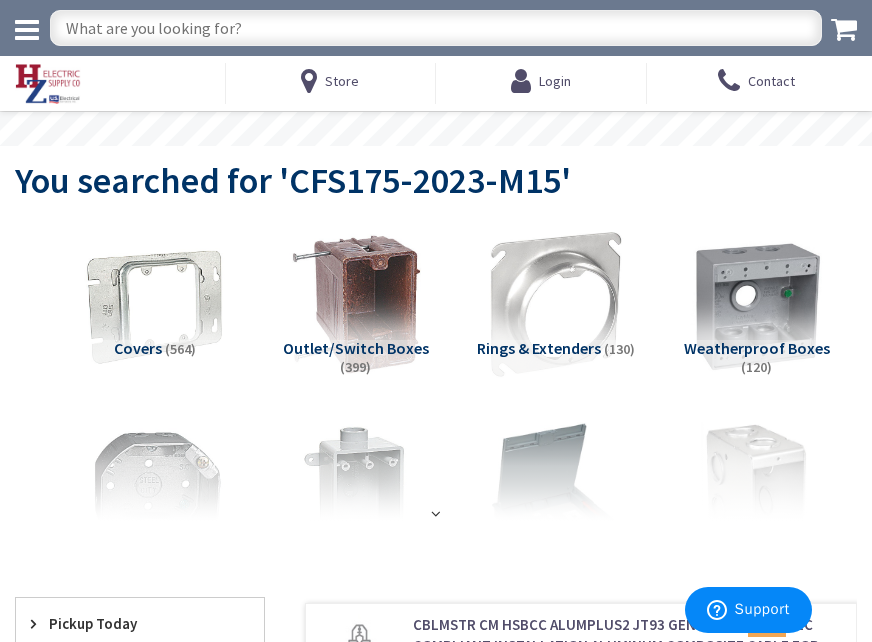 click at bounding box center (436, 28) 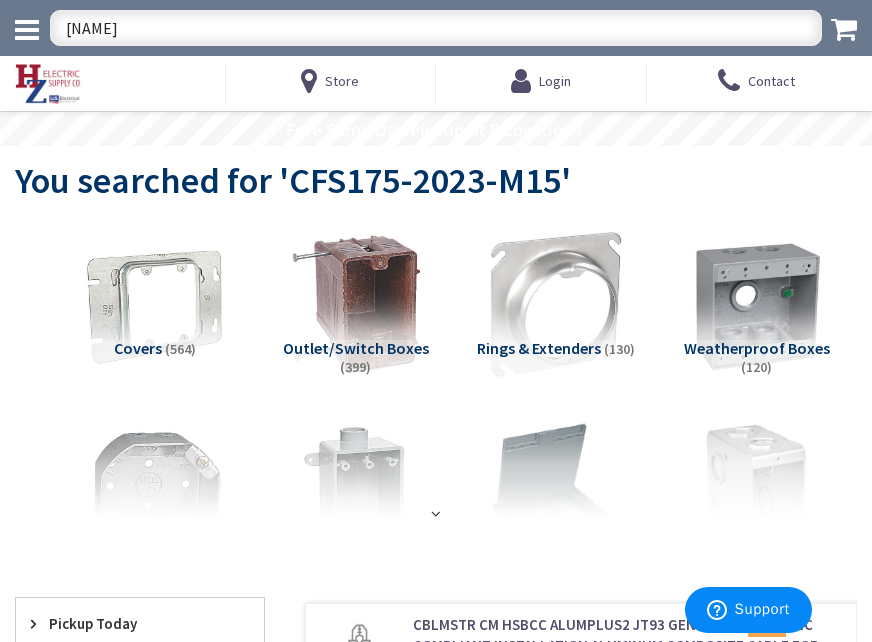 type on "lithoania" 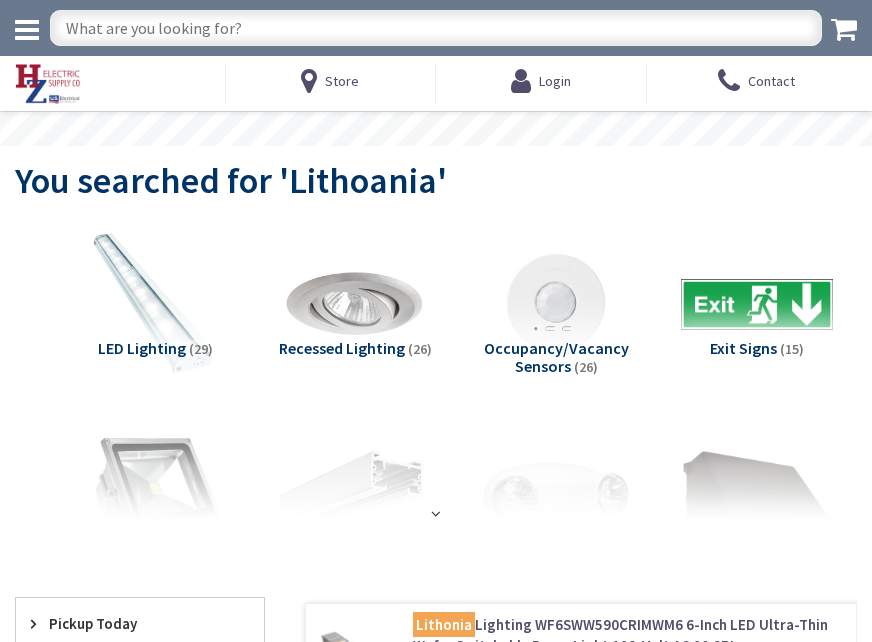 scroll, scrollTop: 0, scrollLeft: 0, axis: both 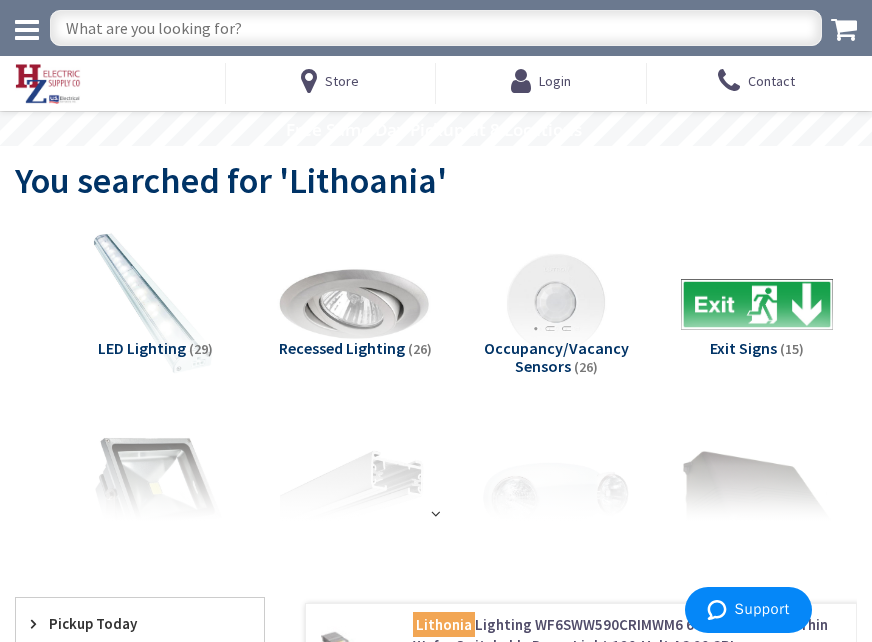 click at bounding box center (355, 304) 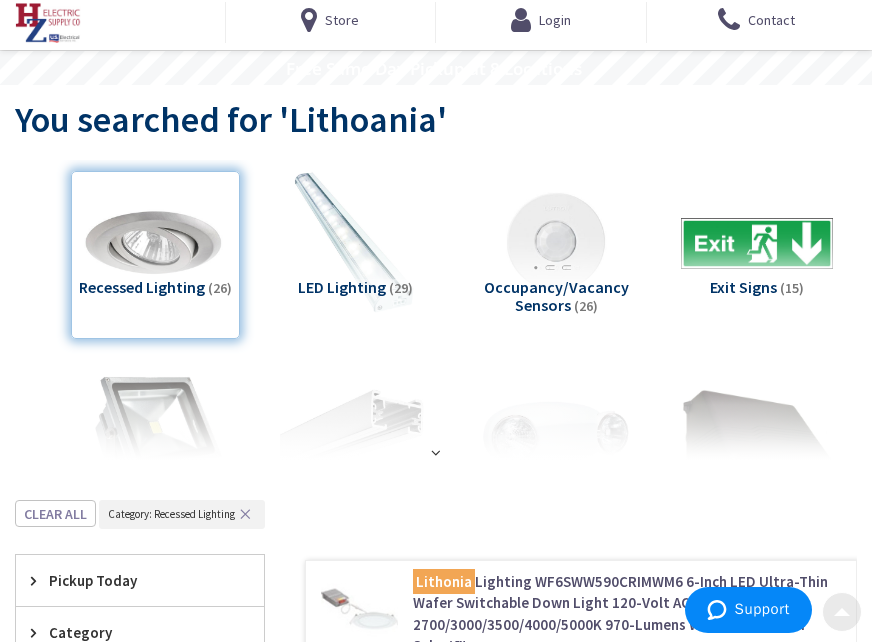 scroll, scrollTop: 0, scrollLeft: 0, axis: both 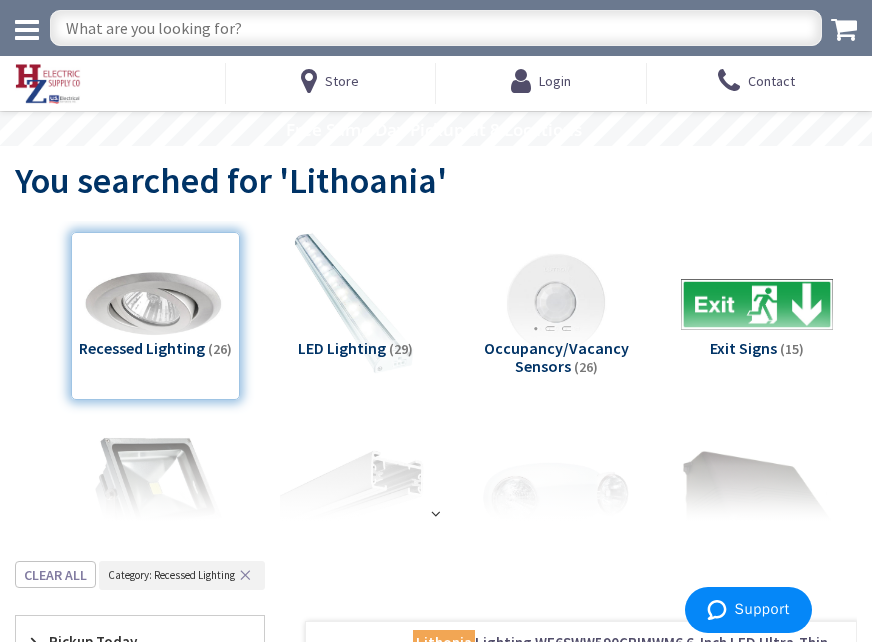 click at bounding box center (436, 28) 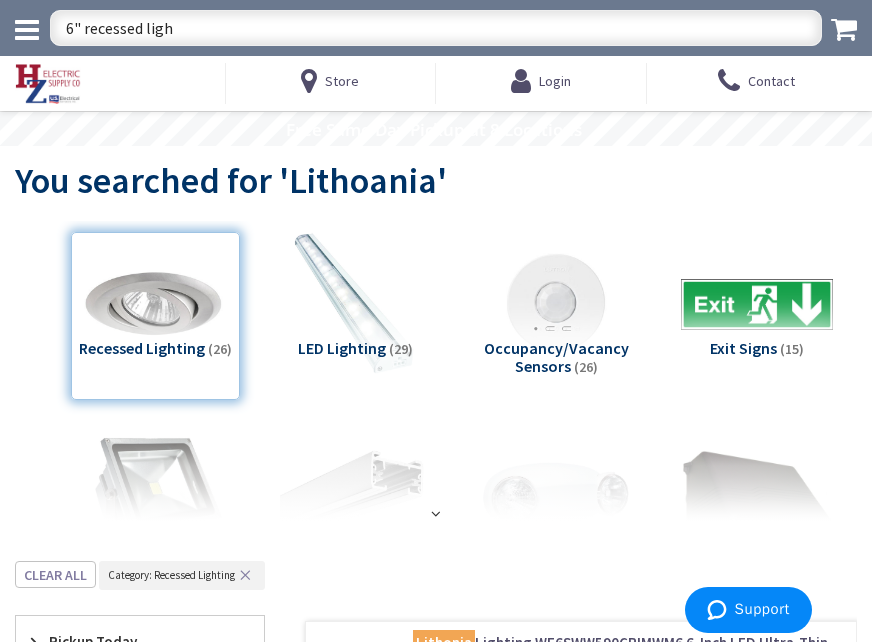 type on "6" recessed light" 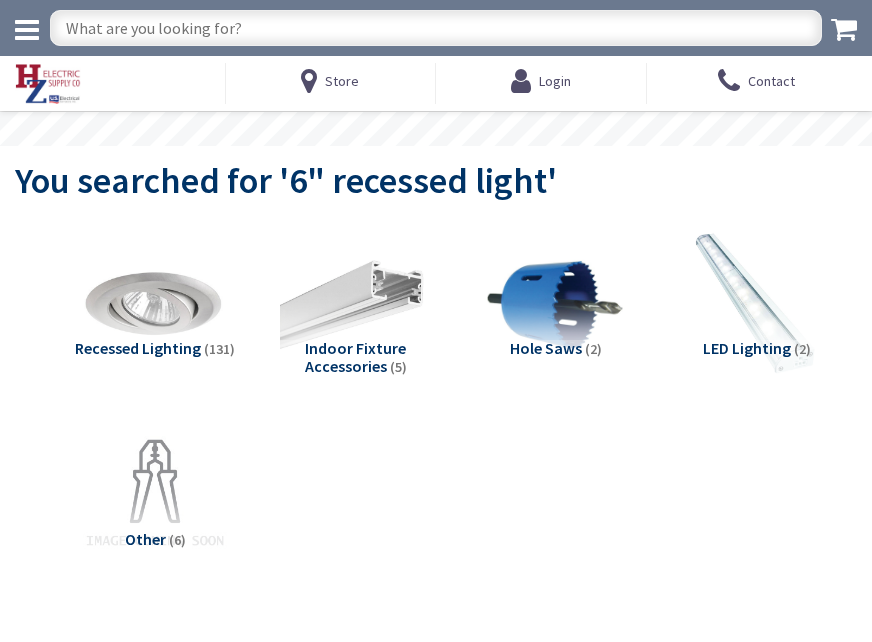 scroll, scrollTop: 0, scrollLeft: 0, axis: both 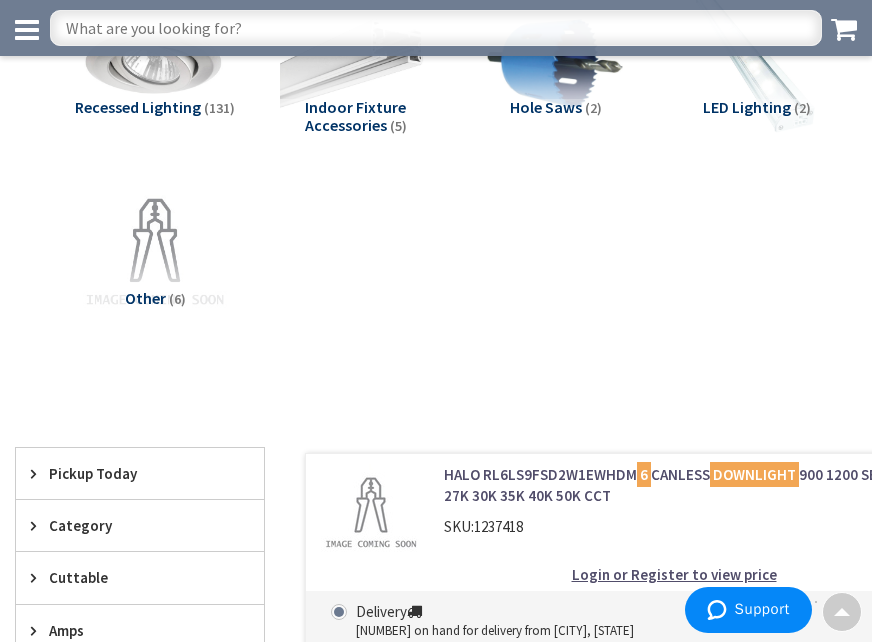 click on "Recessed Lighting" at bounding box center (138, 107) 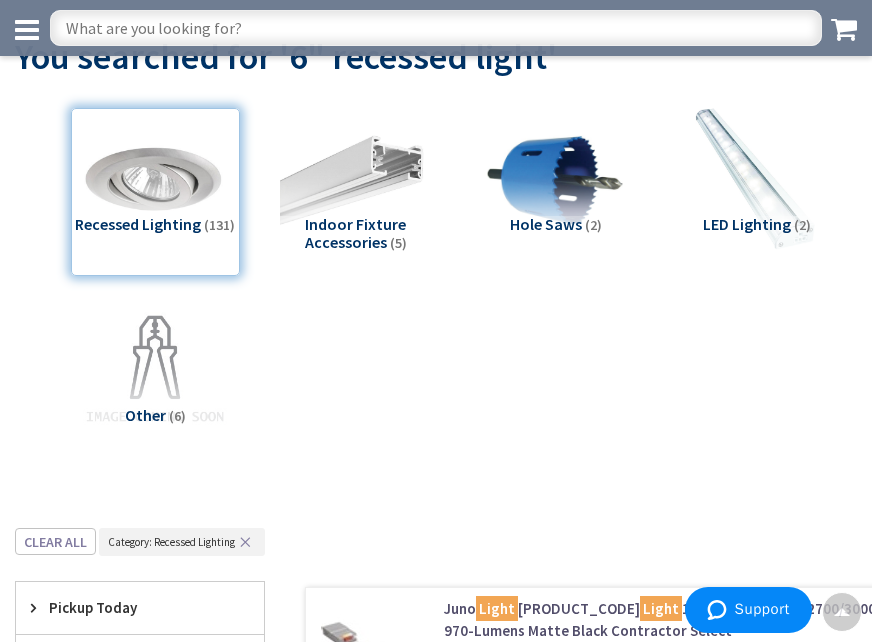 scroll, scrollTop: 0, scrollLeft: 0, axis: both 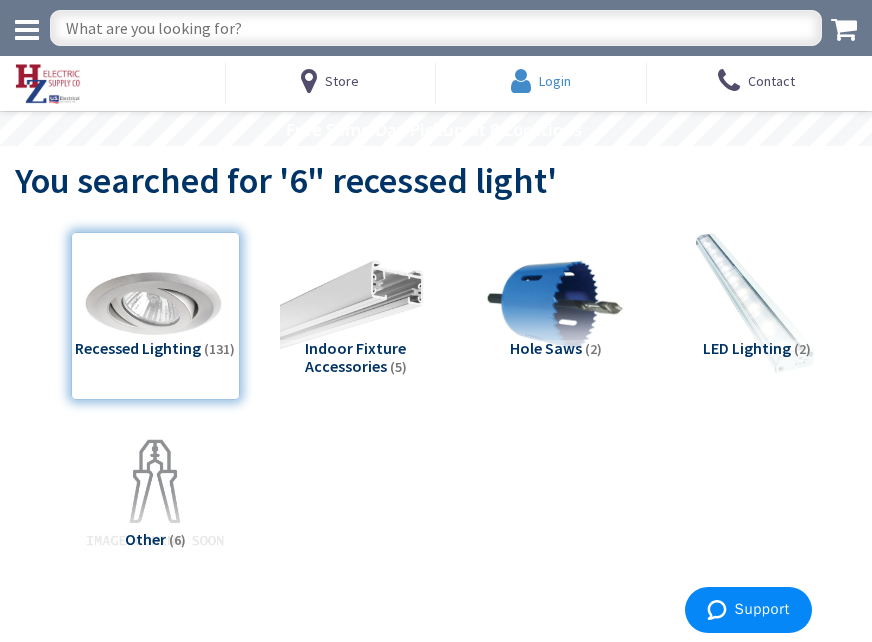 click at bounding box center (525, 81) 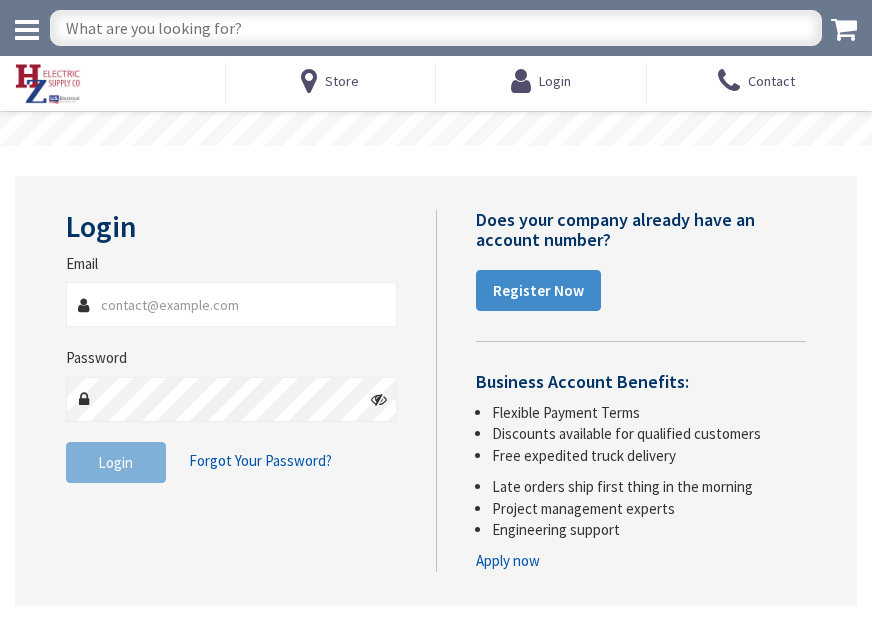 scroll, scrollTop: 0, scrollLeft: 0, axis: both 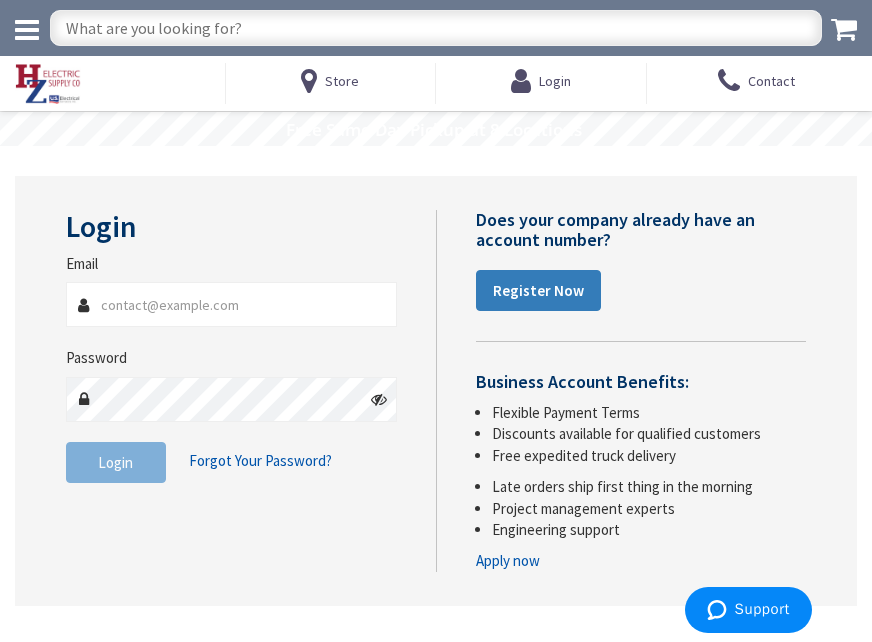 click on "Register Now" at bounding box center [538, 290] 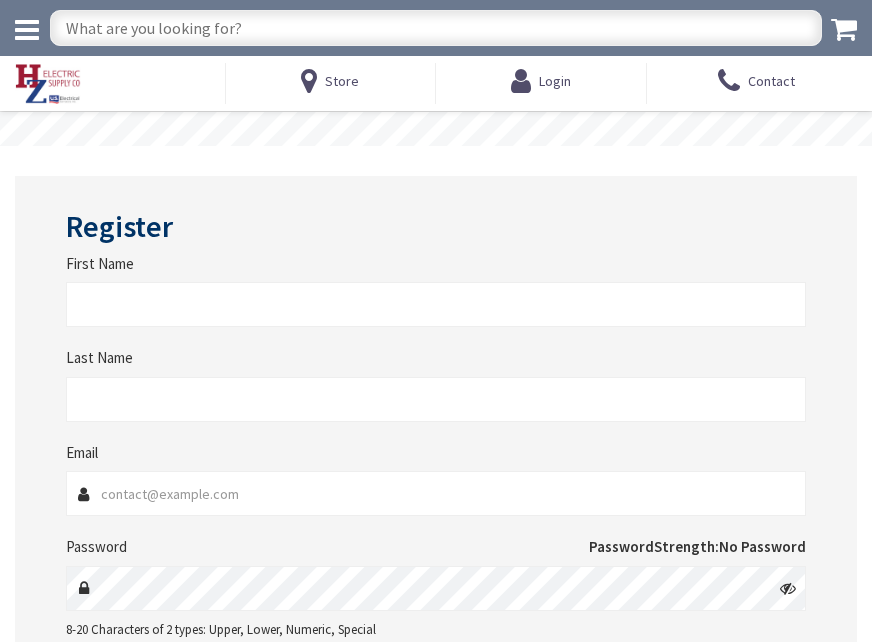 scroll, scrollTop: 0, scrollLeft: 0, axis: both 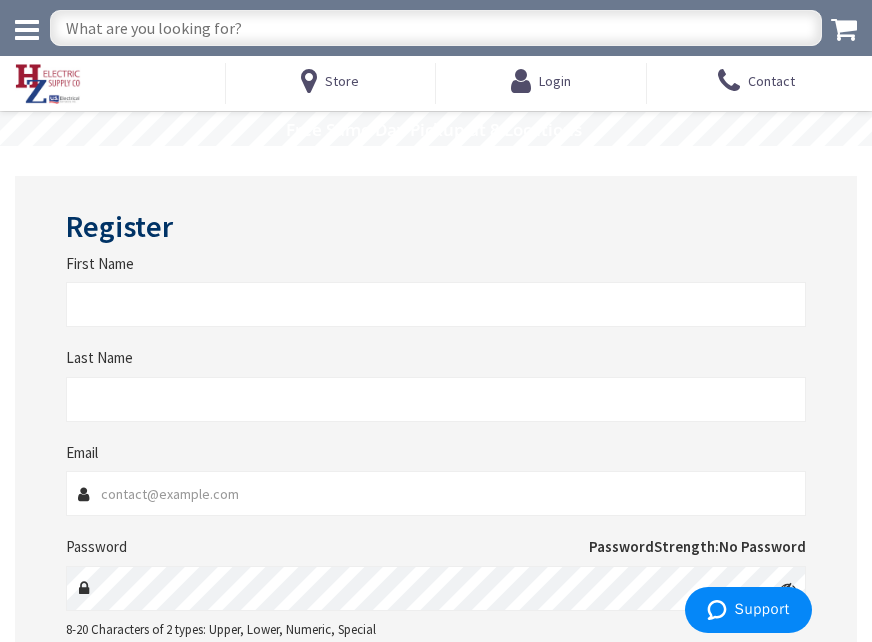 click at bounding box center (48, 84) 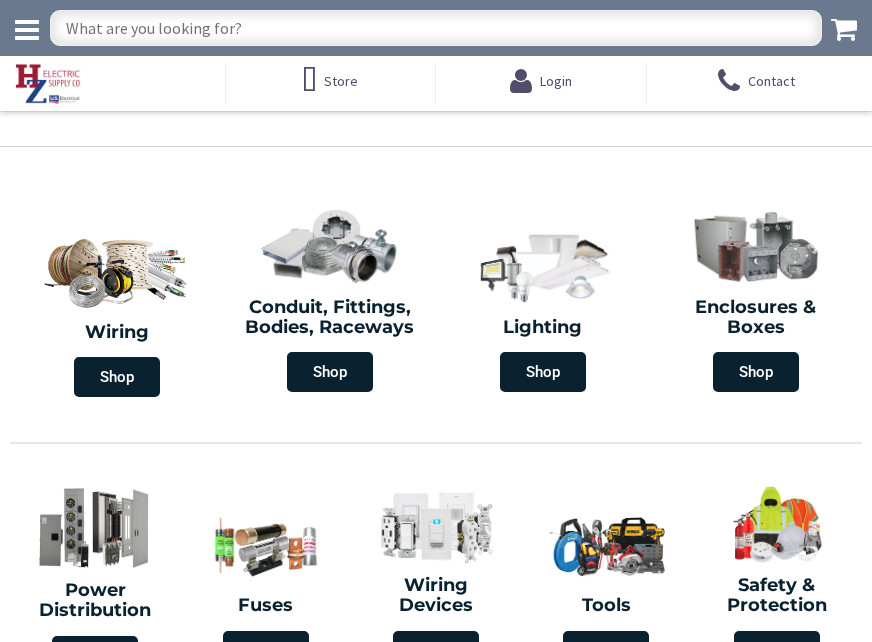 scroll, scrollTop: 0, scrollLeft: 0, axis: both 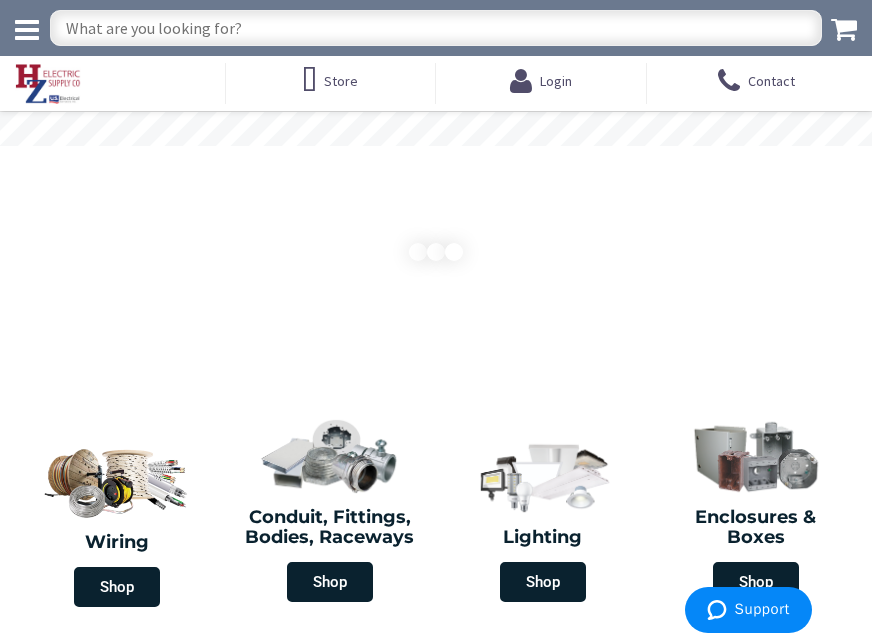 click at bounding box center (436, 28) 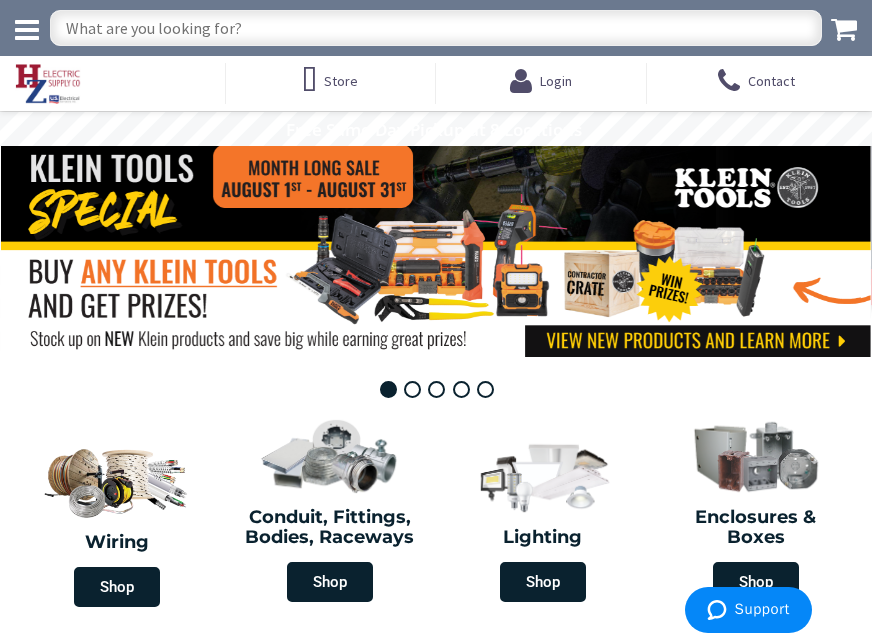 type on "^" 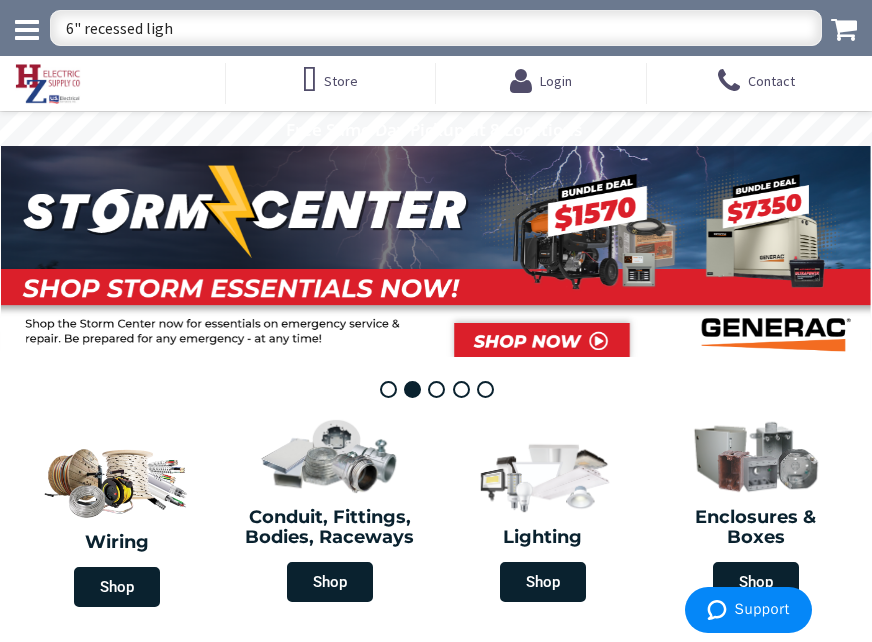 type on "6" recessed light" 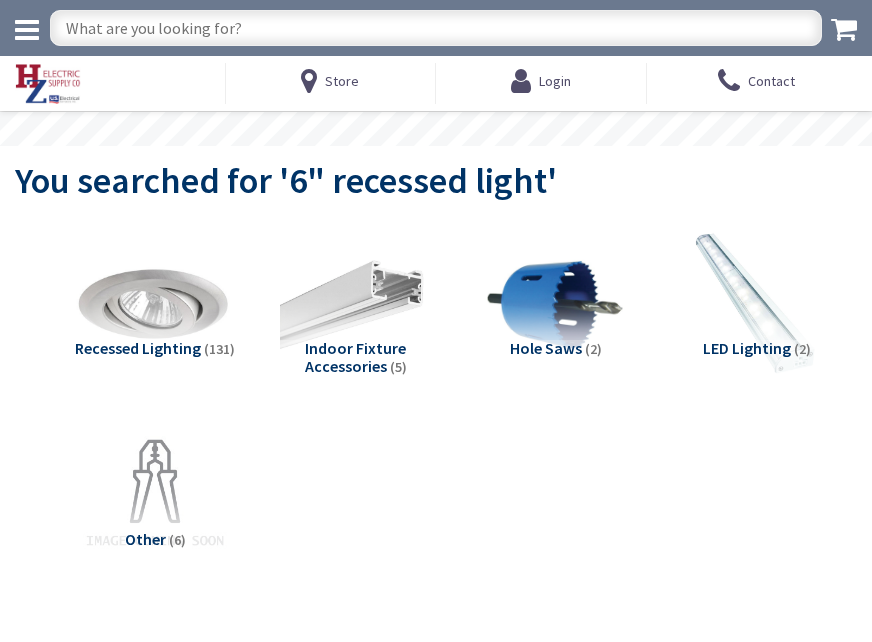 scroll, scrollTop: 0, scrollLeft: 0, axis: both 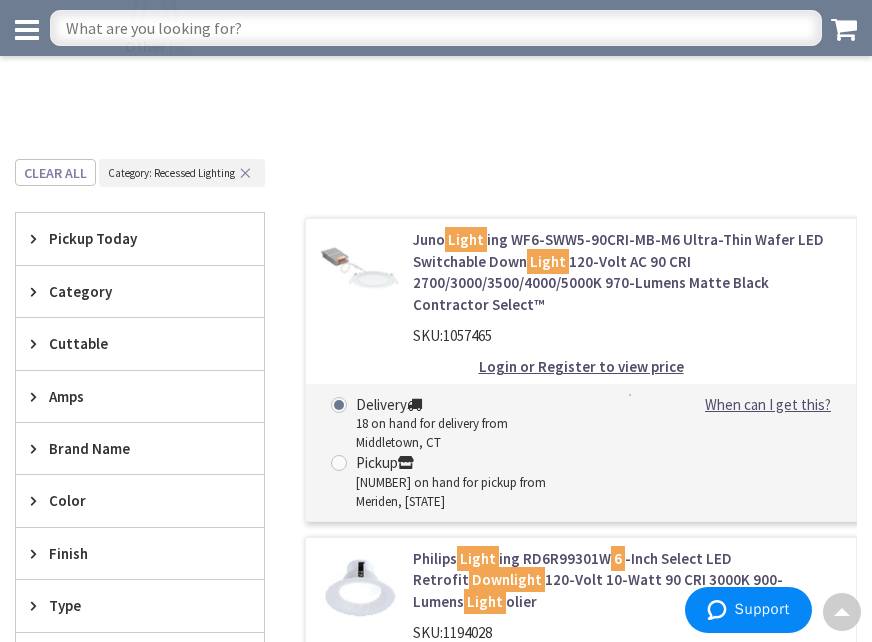 click on "Category" at bounding box center [130, 291] 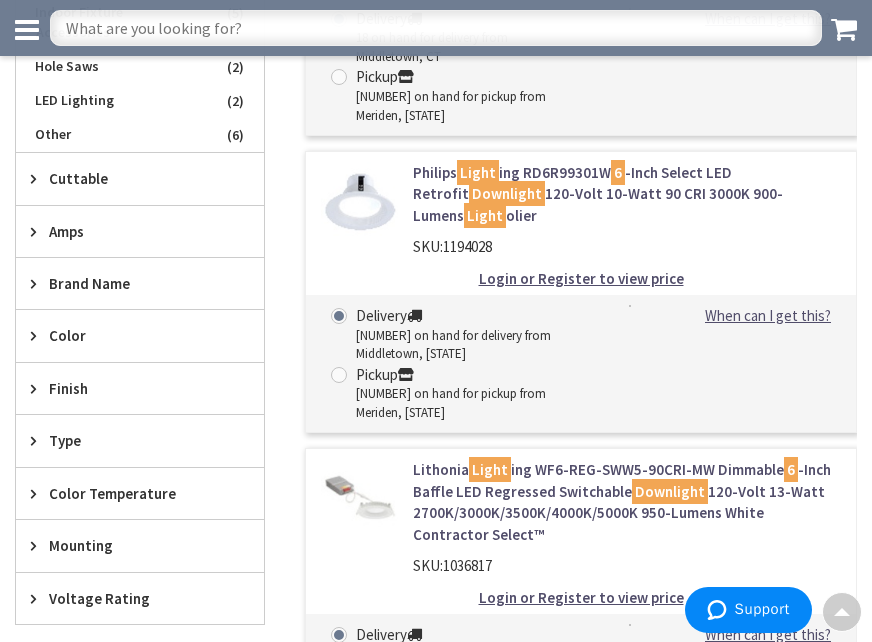 scroll, scrollTop: 952, scrollLeft: 0, axis: vertical 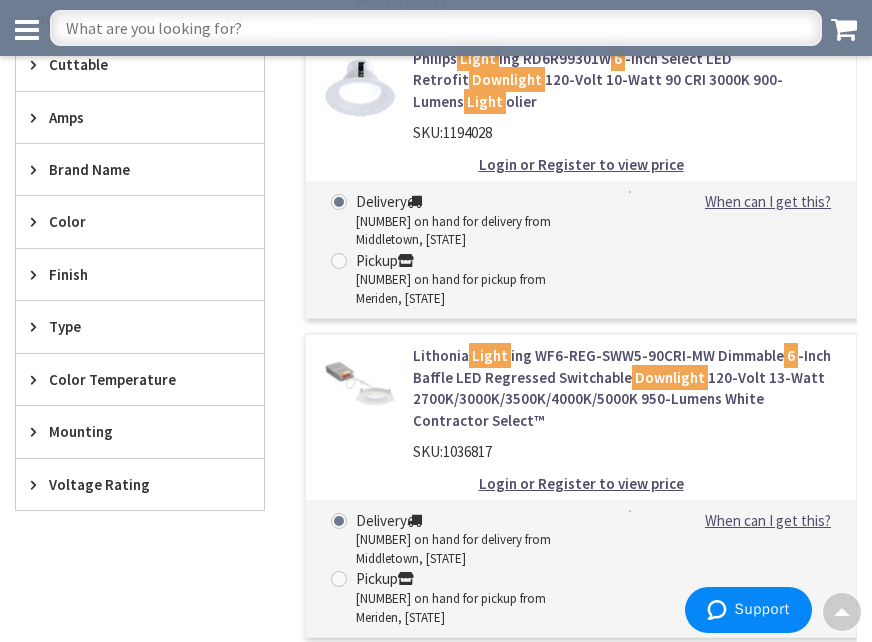 click on "Type" at bounding box center (130, 326) 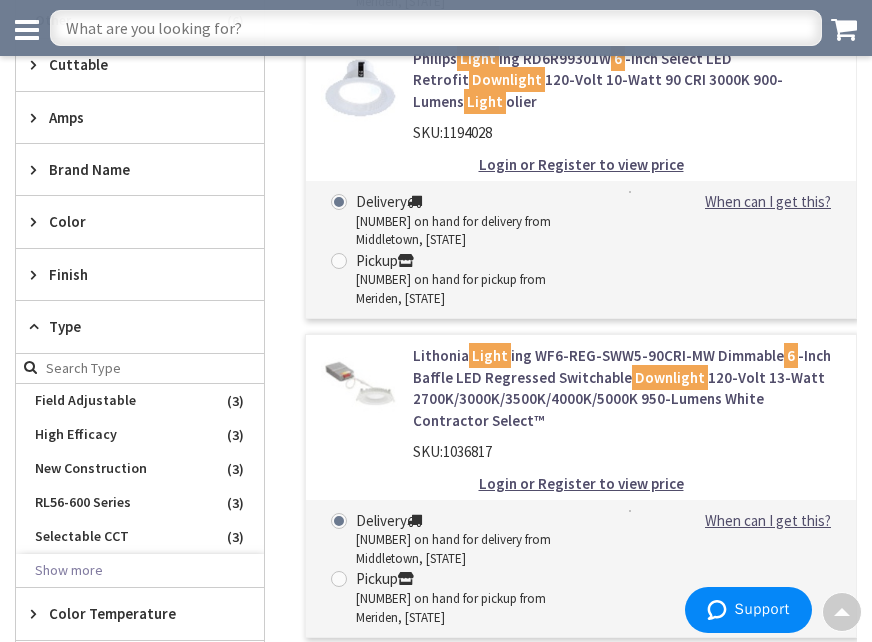 click on "Finish" at bounding box center [130, 274] 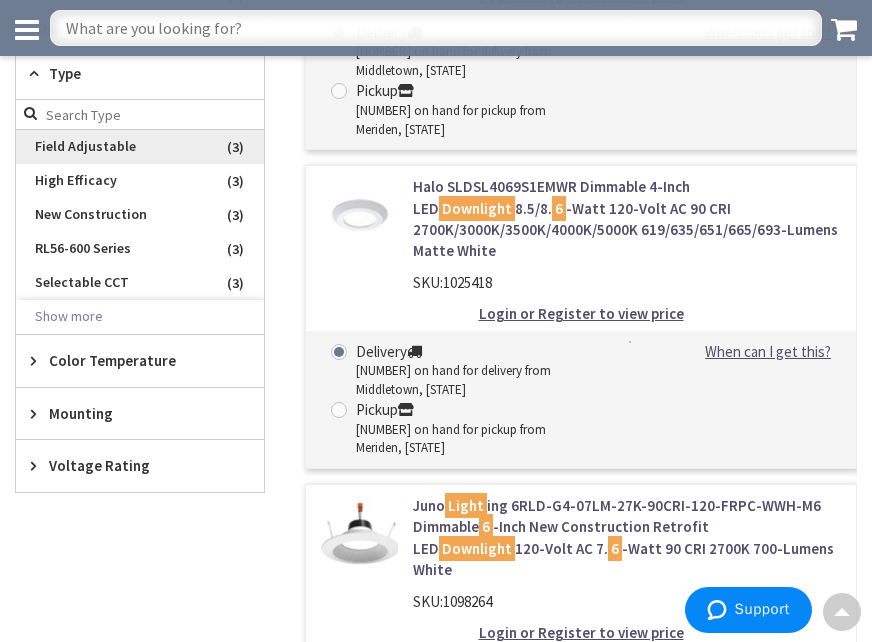 scroll, scrollTop: 1452, scrollLeft: 0, axis: vertical 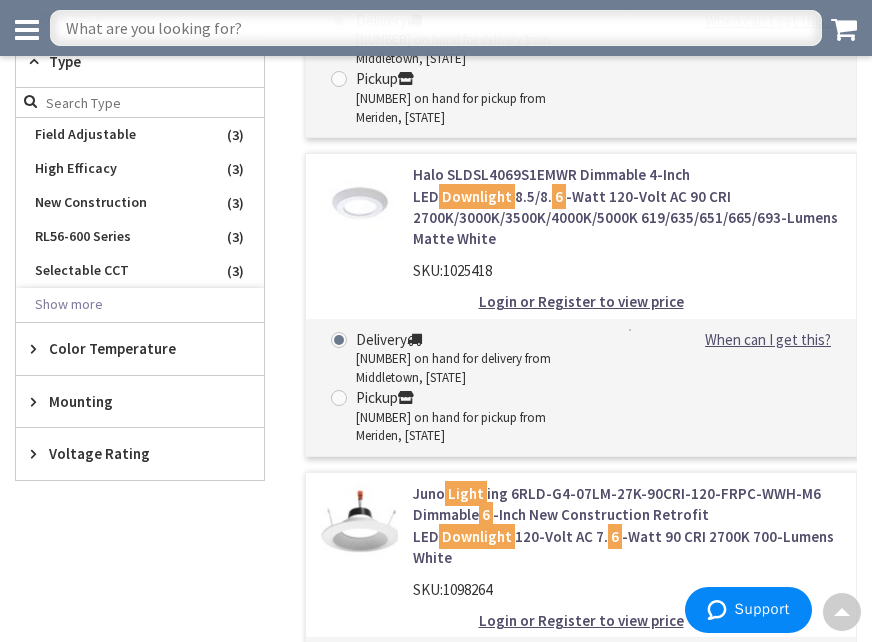 click on "Mounting" at bounding box center [130, 401] 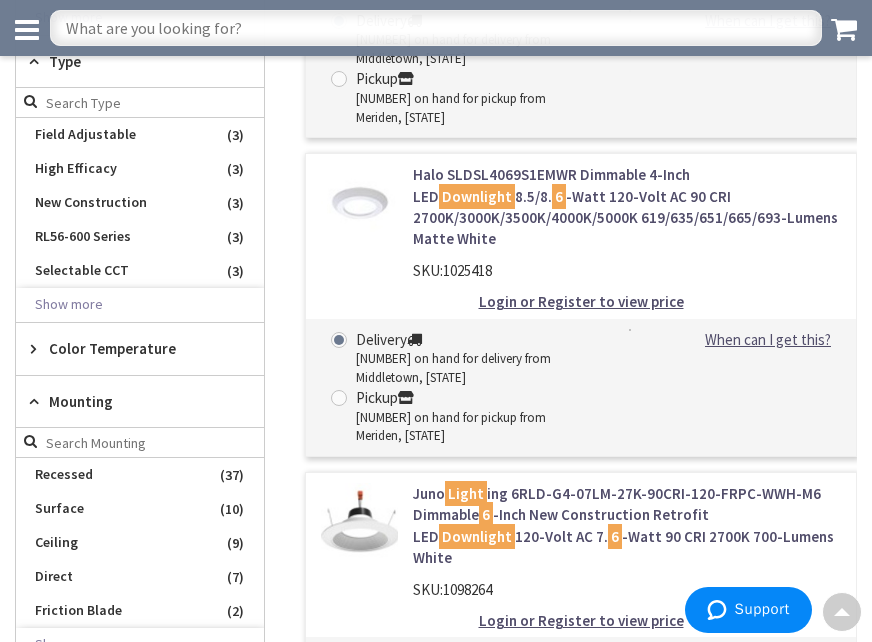 click on "Mounting" at bounding box center (130, 401) 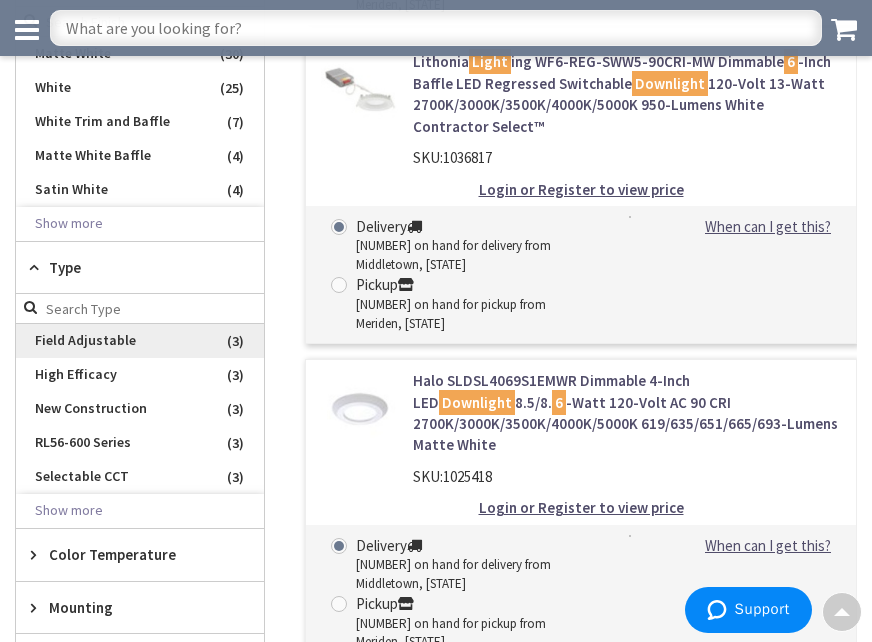 scroll, scrollTop: 952, scrollLeft: 0, axis: vertical 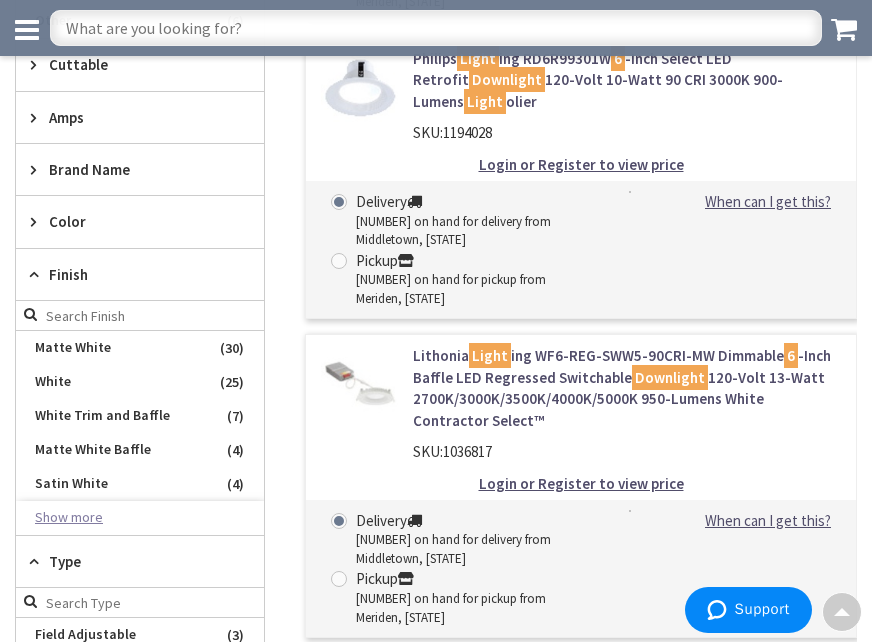 click on "Show more" at bounding box center (140, 518) 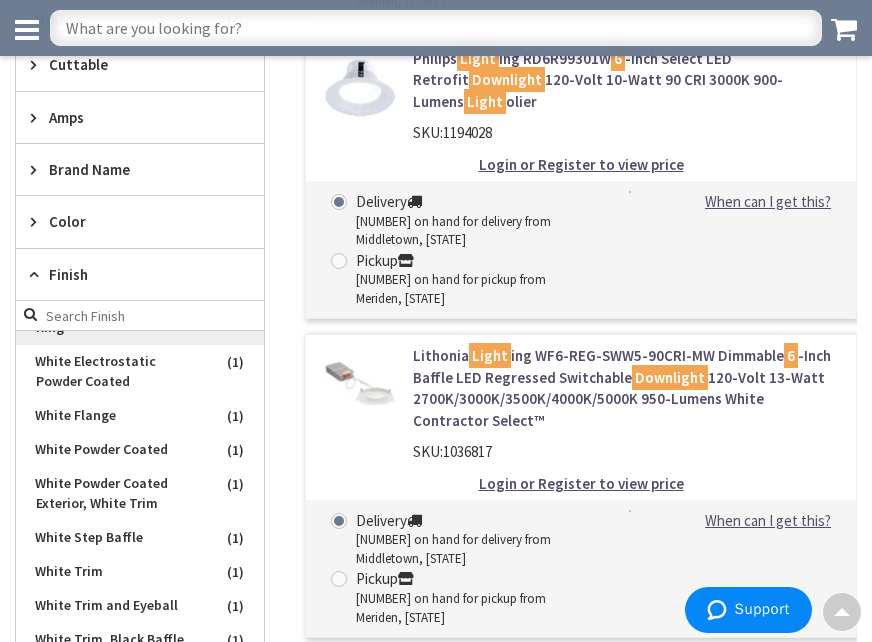 scroll, scrollTop: 805, scrollLeft: 0, axis: vertical 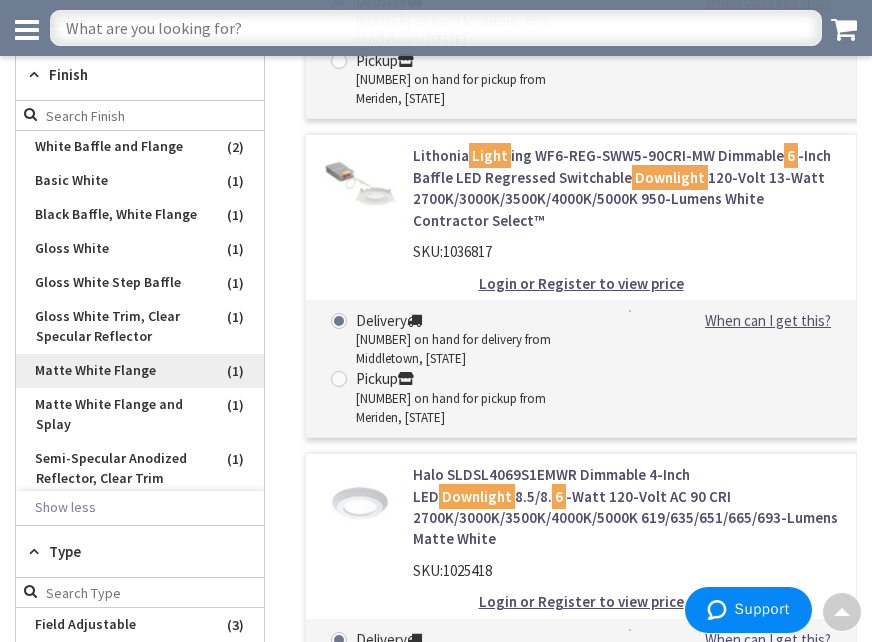 click on "Matte White Flange" at bounding box center (140, 371) 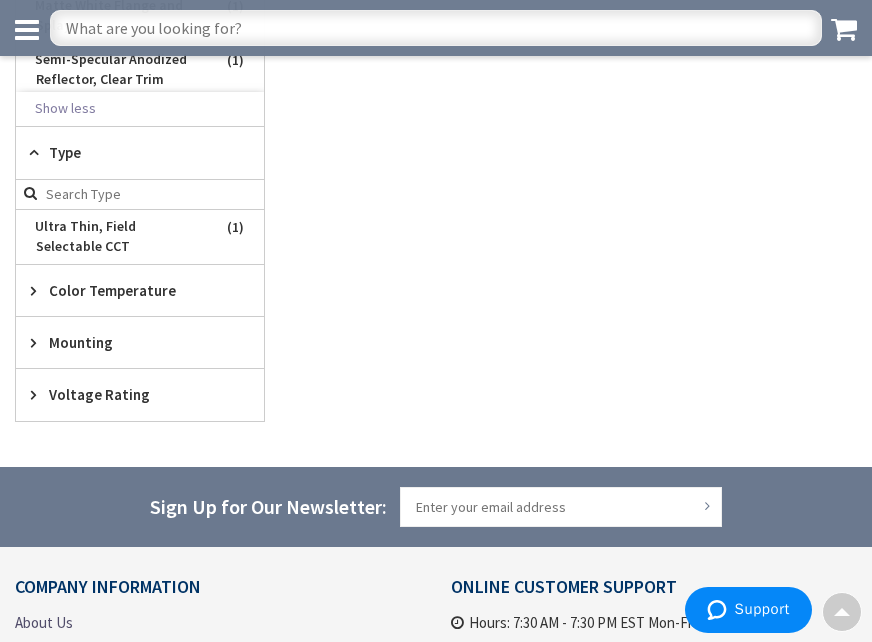 scroll, scrollTop: 774, scrollLeft: 0, axis: vertical 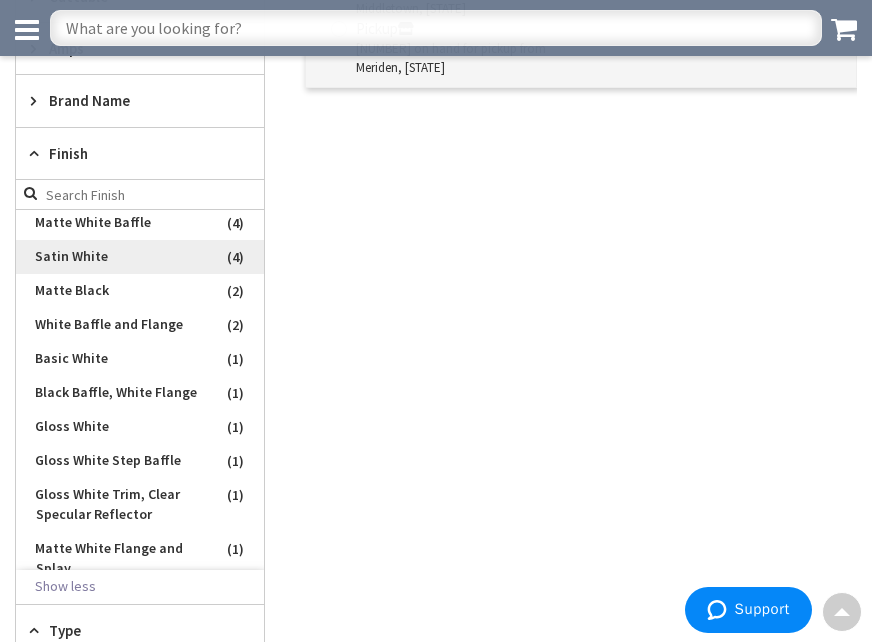 click on "Satin White" at bounding box center [140, 257] 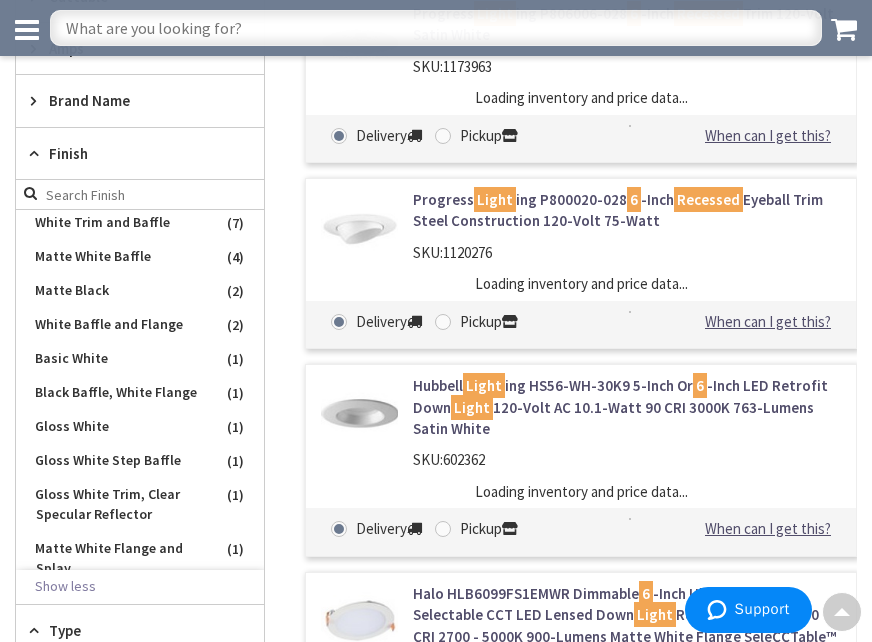 scroll, scrollTop: 174, scrollLeft: 0, axis: vertical 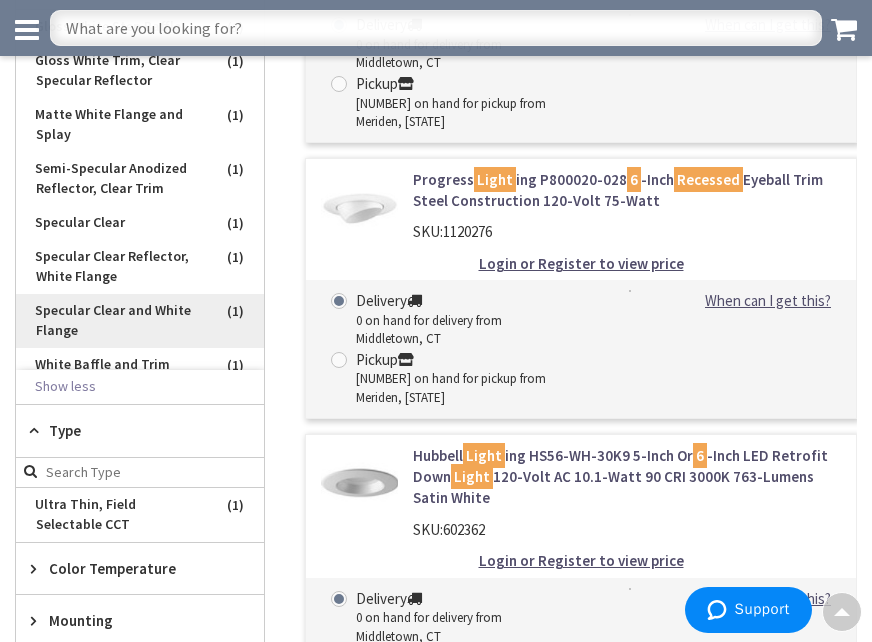 click on "Specular Clear and White Flange" at bounding box center (140, 321) 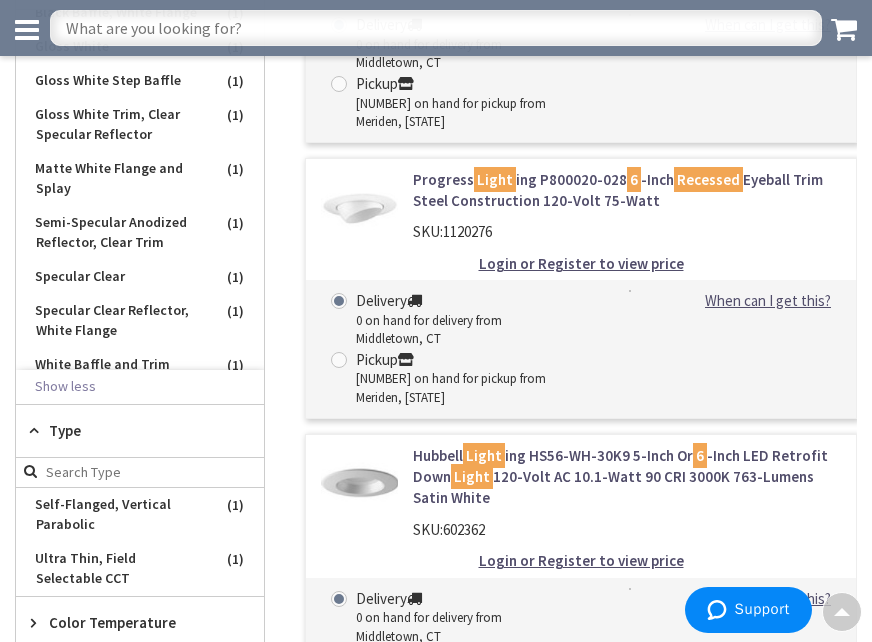 scroll, scrollTop: 428, scrollLeft: 0, axis: vertical 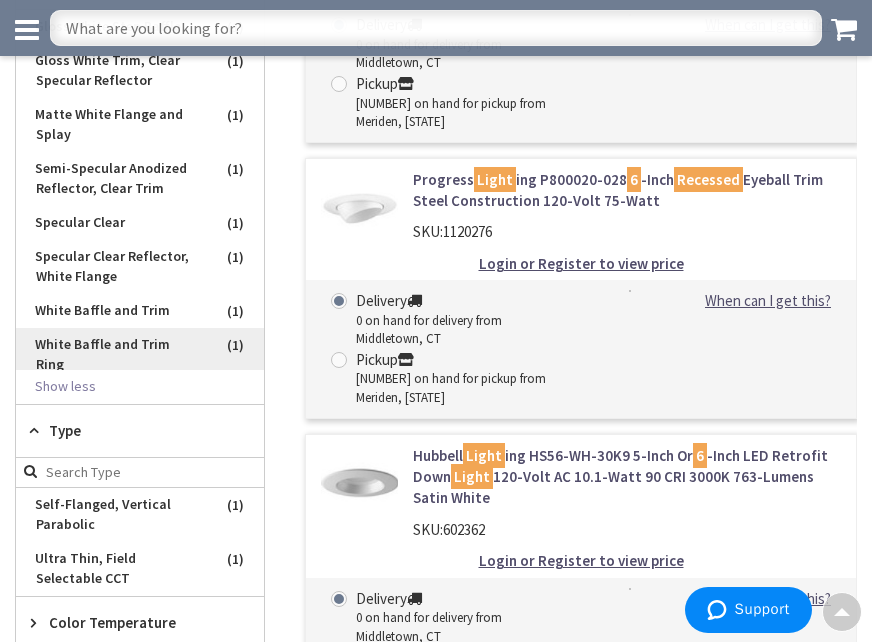 click on "White Baffle and Trim Ring" at bounding box center [140, 355] 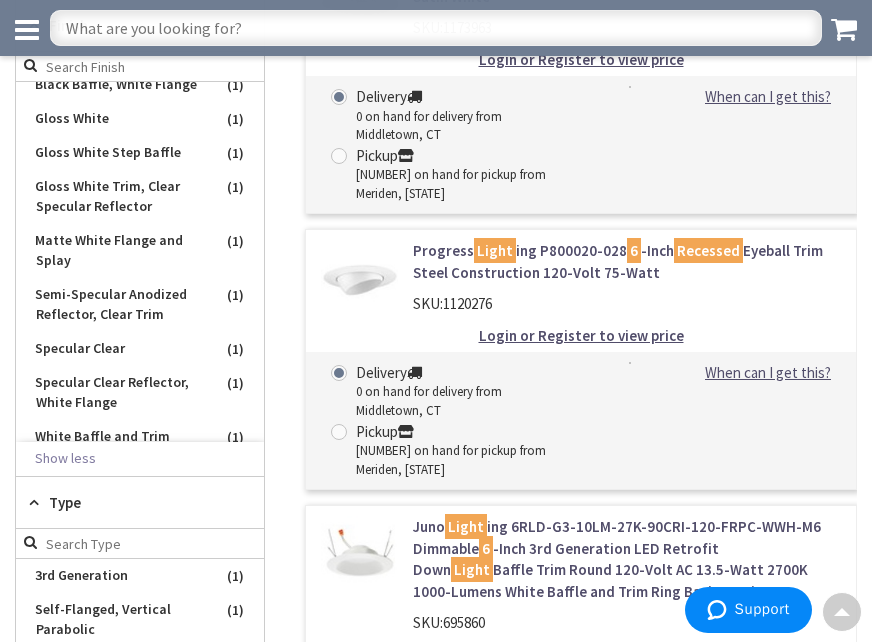 scroll, scrollTop: 945, scrollLeft: 0, axis: vertical 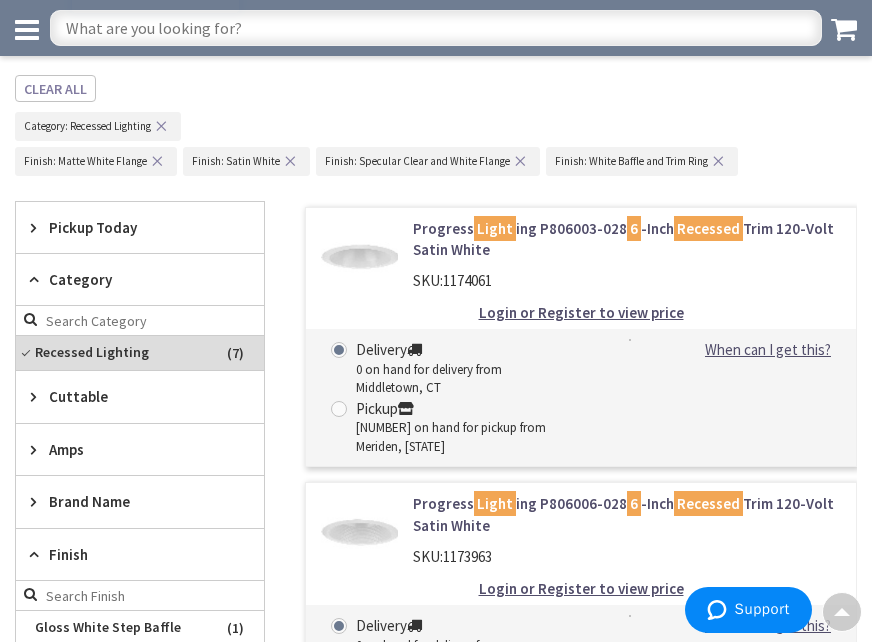 click on "✕" at bounding box center [290, 161] 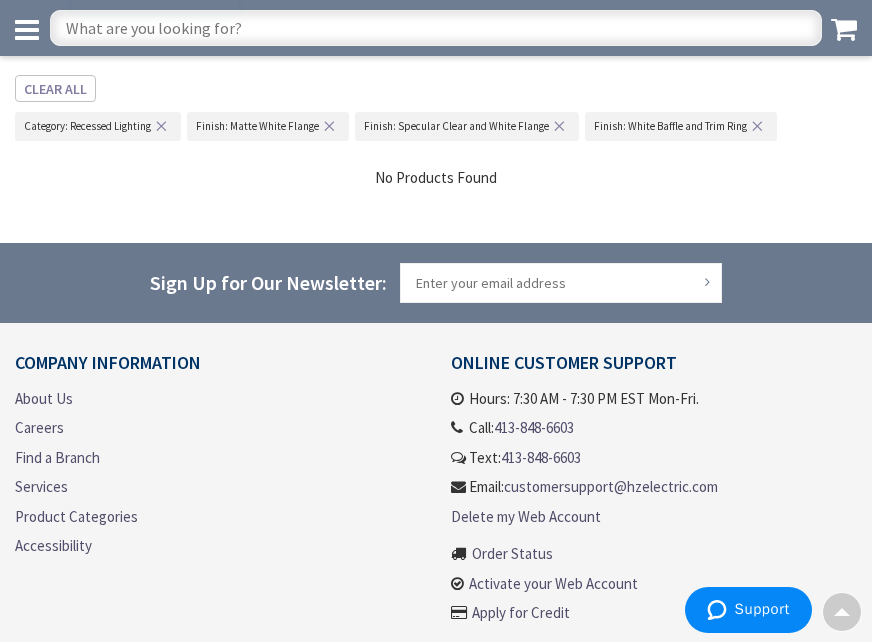 click on "✕" at bounding box center [329, 126] 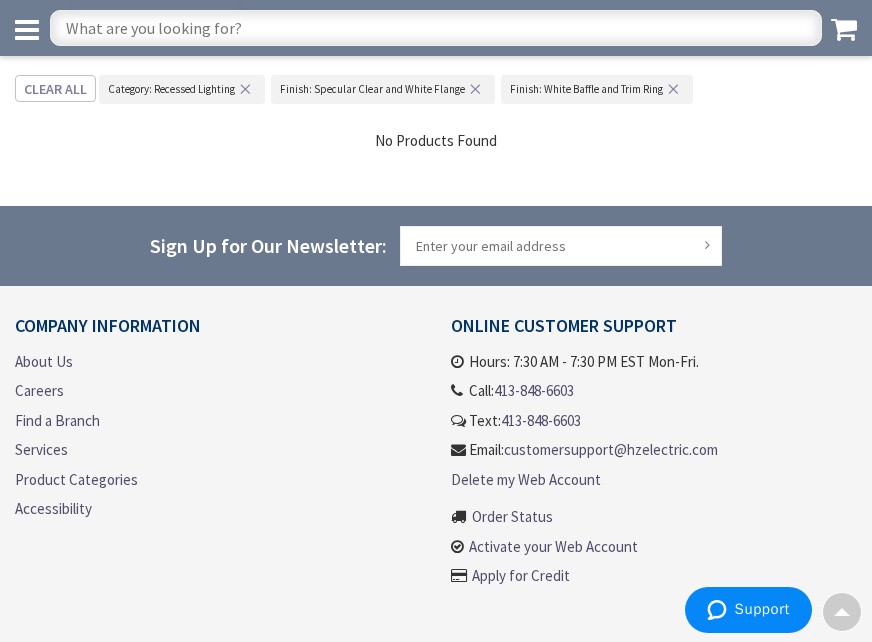 click on "✕" at bounding box center (475, 89) 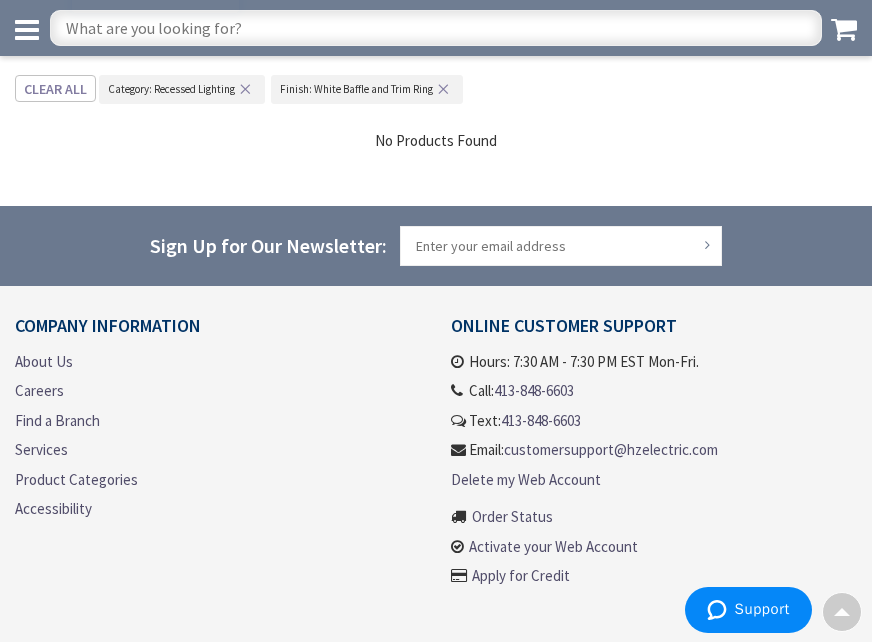 click on "✕" at bounding box center (443, 89) 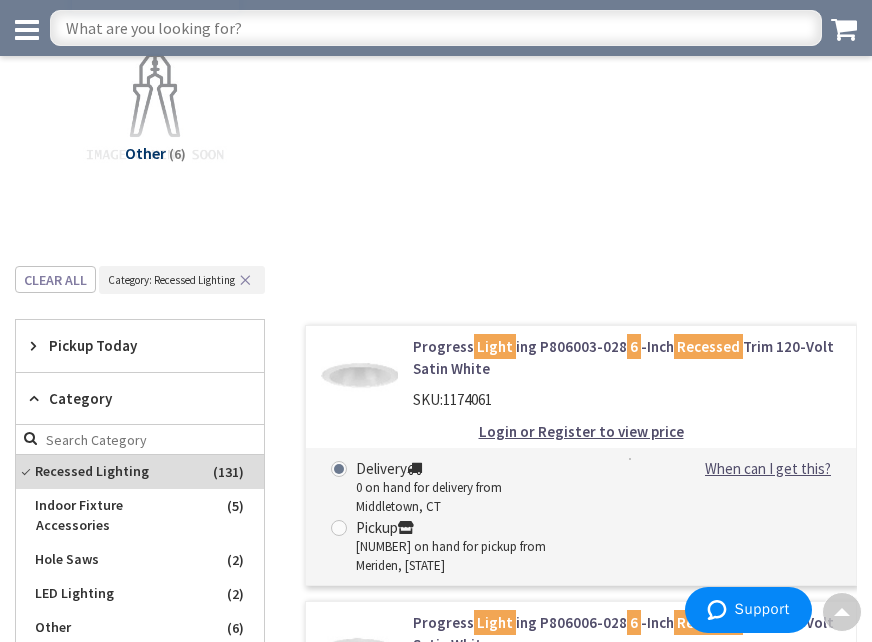 scroll, scrollTop: 445, scrollLeft: 0, axis: vertical 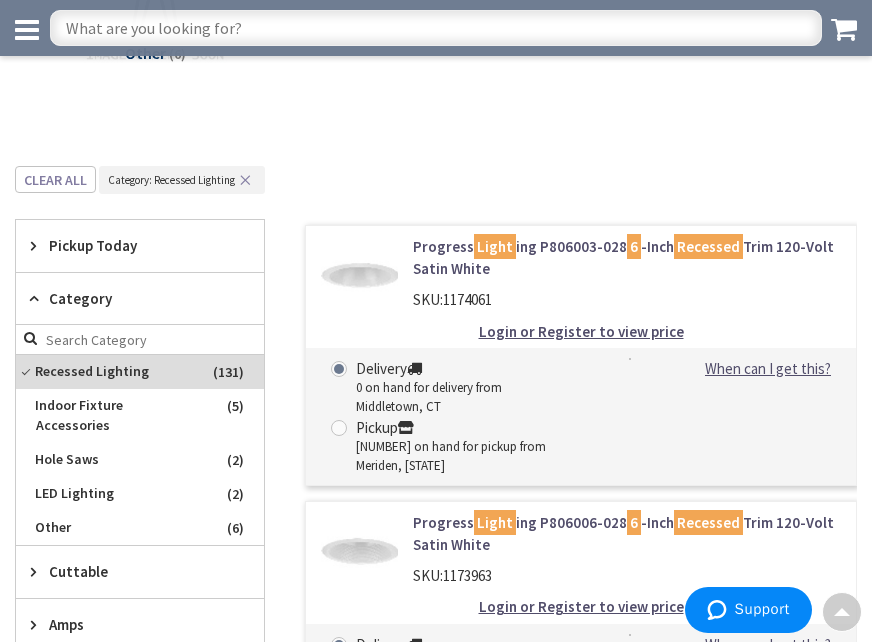 click on "Category" at bounding box center [130, 298] 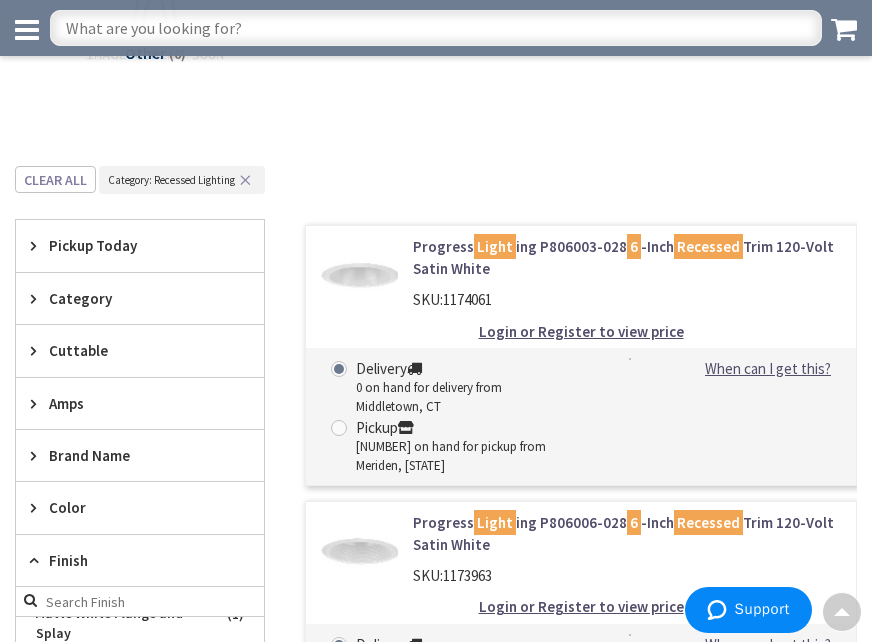 click on "Category" at bounding box center (130, 298) 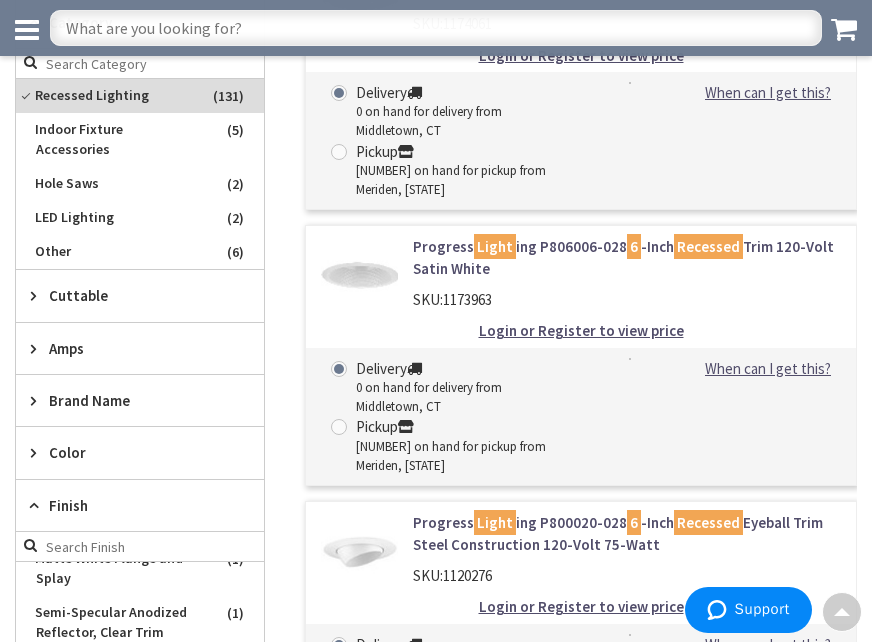 scroll, scrollTop: 745, scrollLeft: 0, axis: vertical 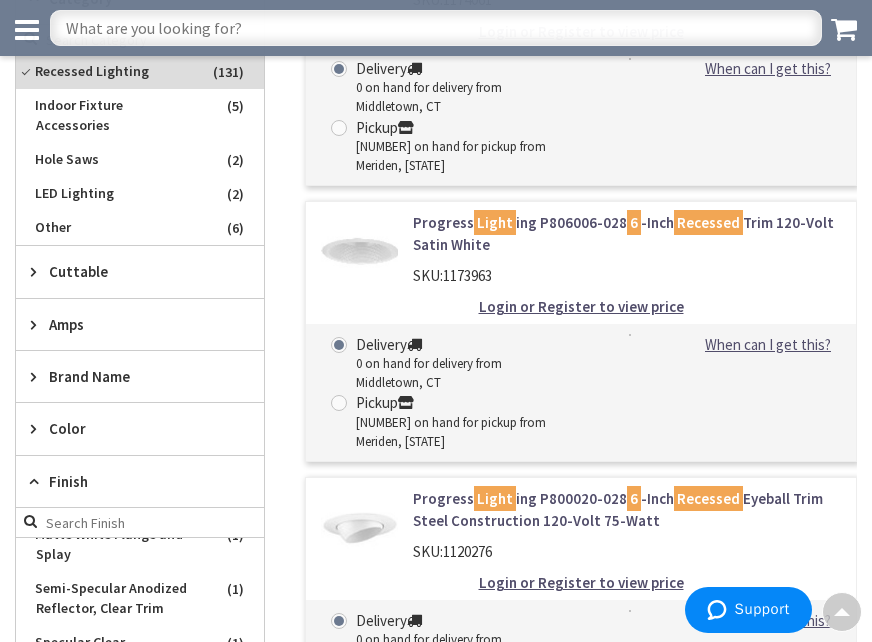 click on "Cuttable" at bounding box center (130, 271) 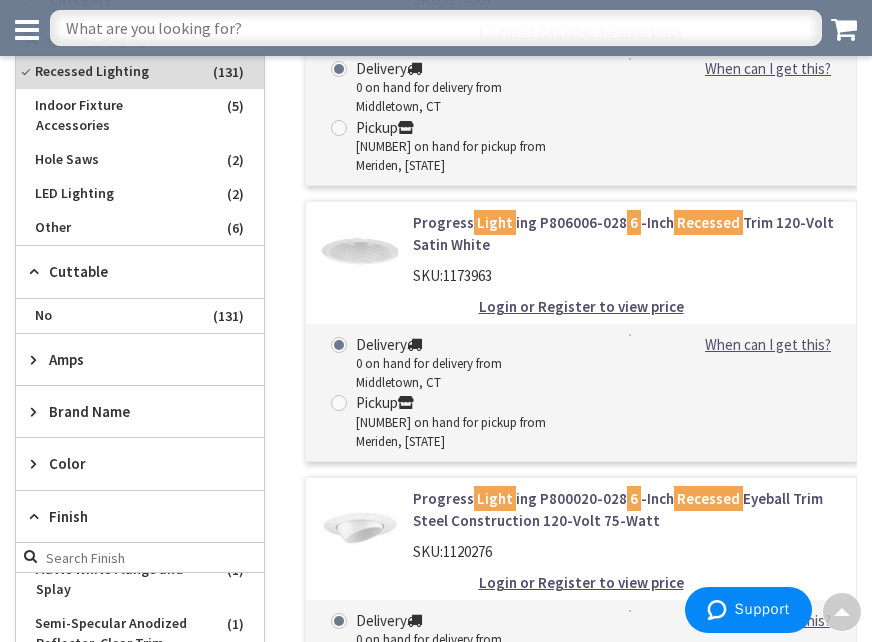 click on "Cuttable" at bounding box center (130, 271) 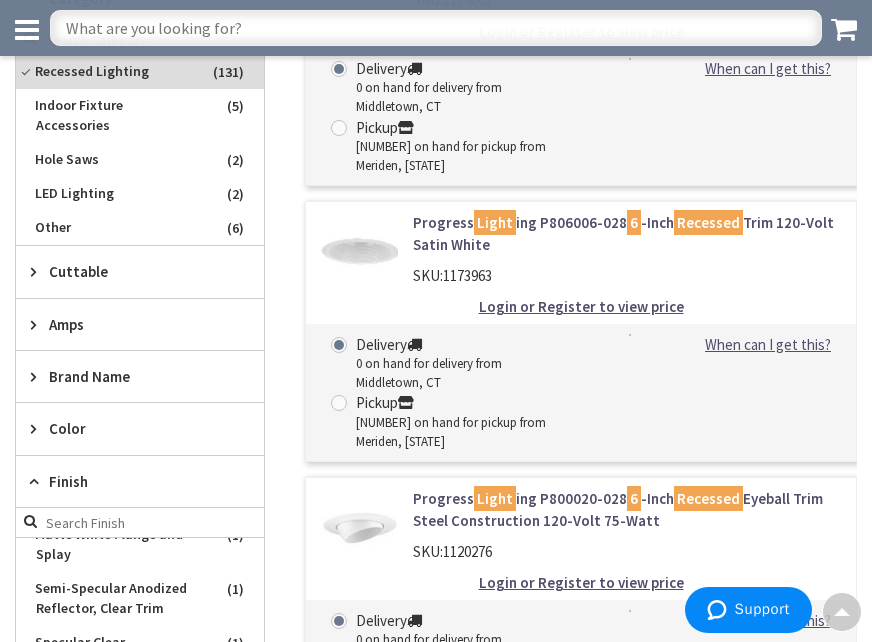 click on "Amps" at bounding box center (130, 324) 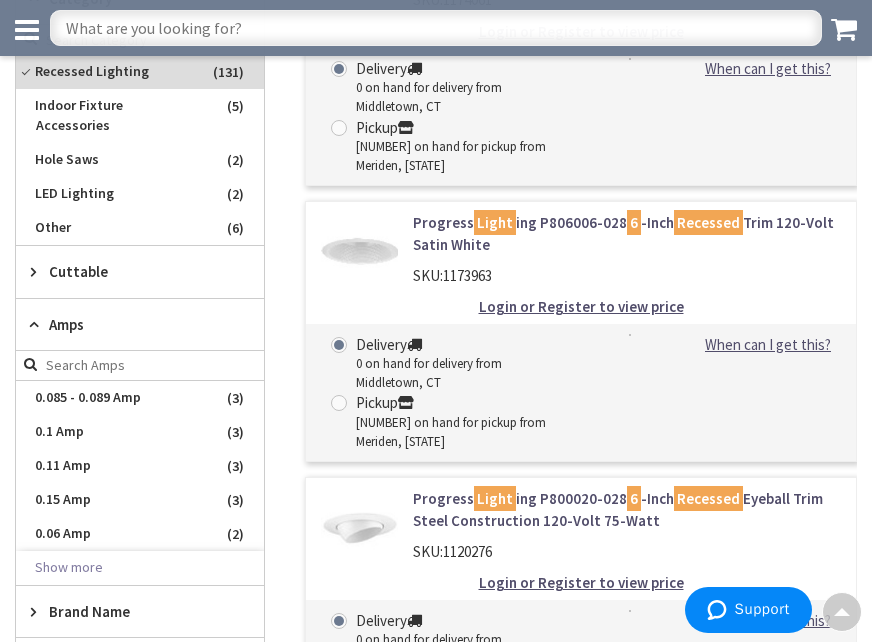 click on "Amps" at bounding box center [130, 324] 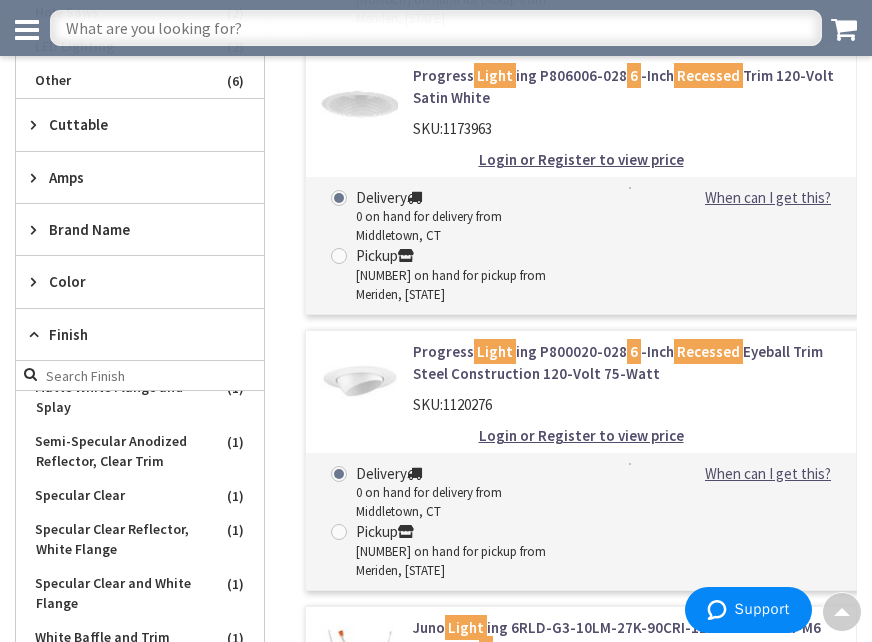 scroll, scrollTop: 945, scrollLeft: 0, axis: vertical 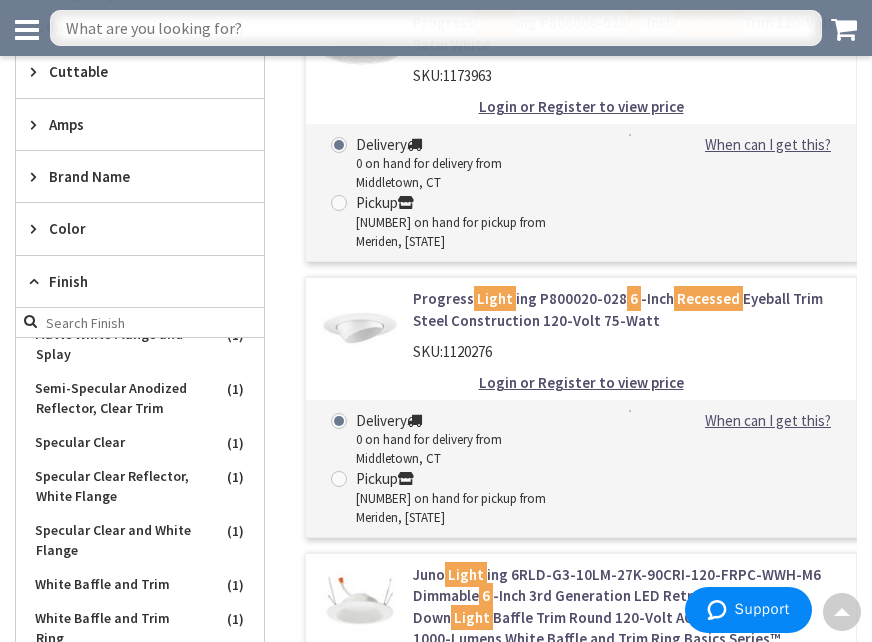 click on "Brand Name" at bounding box center [130, 176] 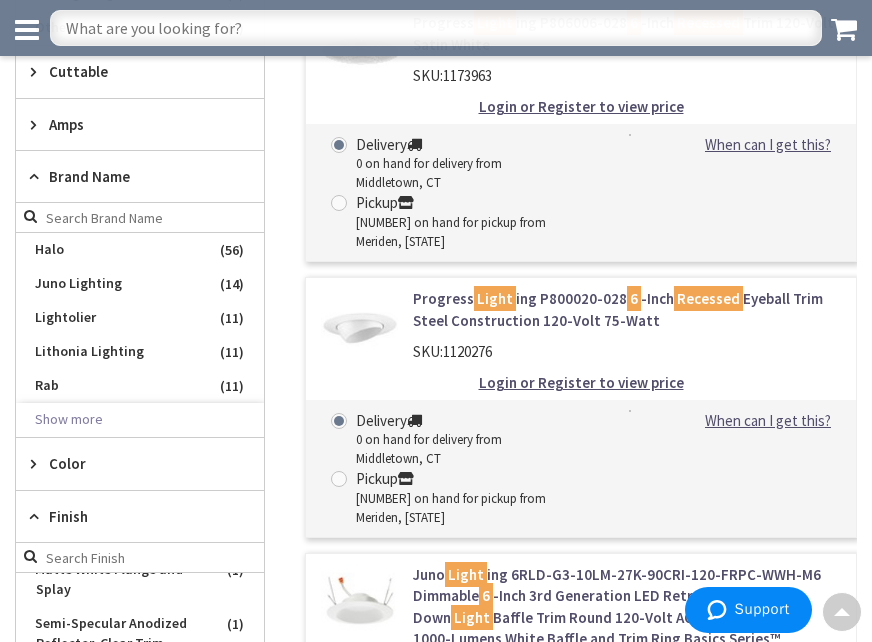 click on "Brand Name" at bounding box center (130, 176) 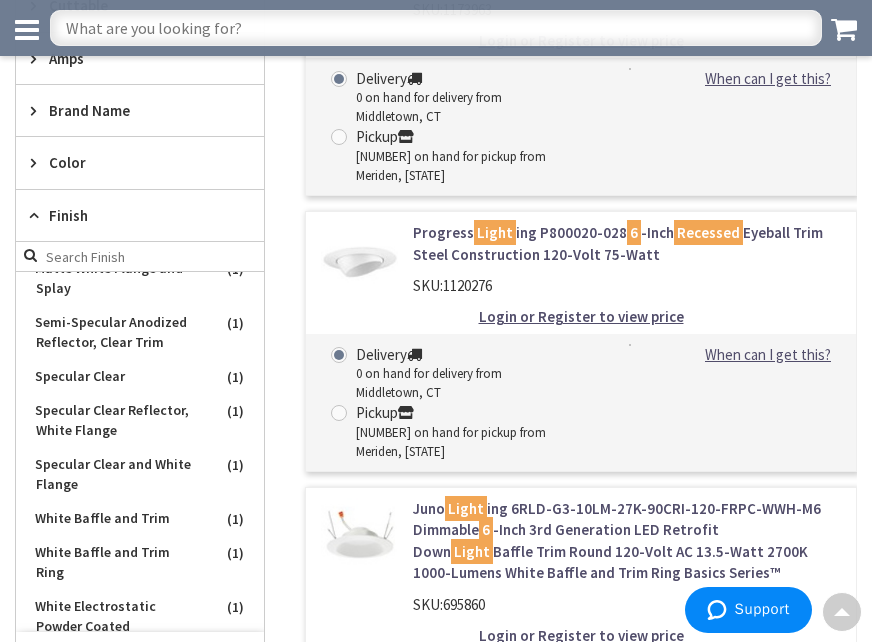scroll, scrollTop: 1045, scrollLeft: 0, axis: vertical 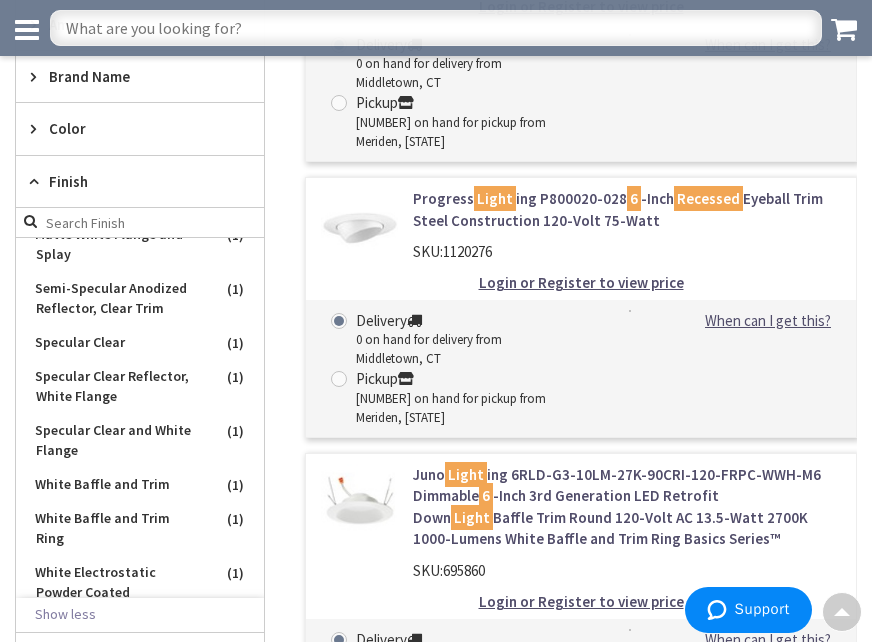 click on "Color" at bounding box center (130, 128) 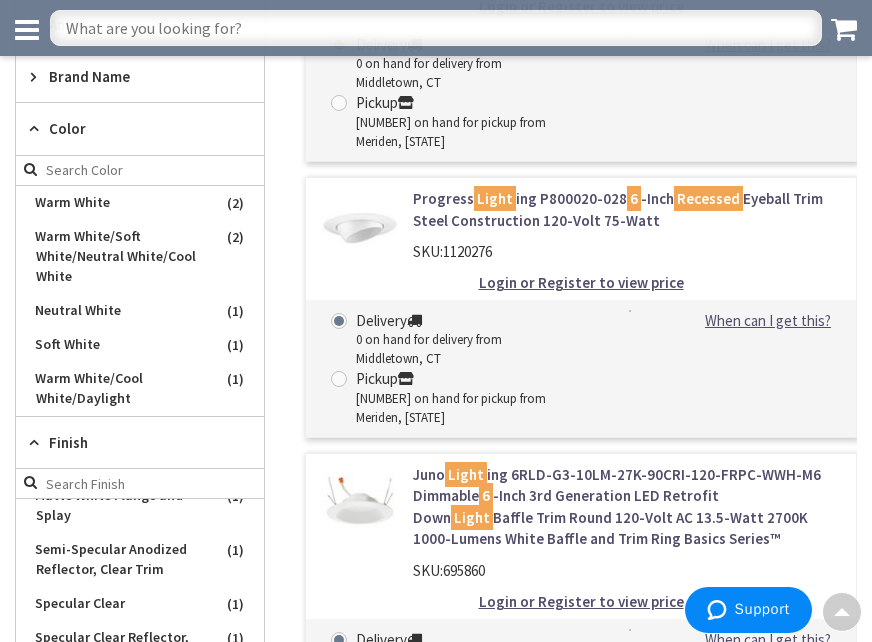 click on "Color" at bounding box center (130, 128) 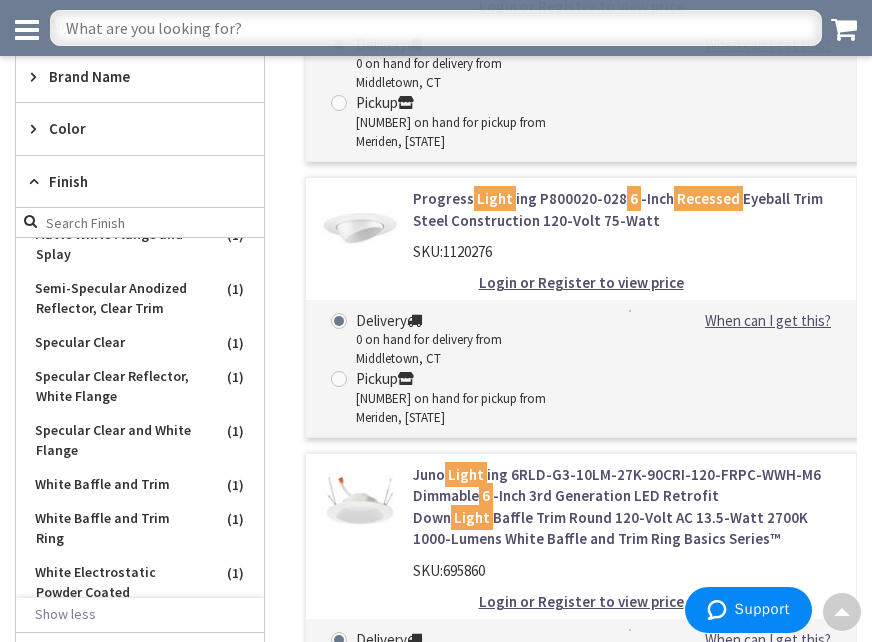 click on "Finish" at bounding box center (130, 181) 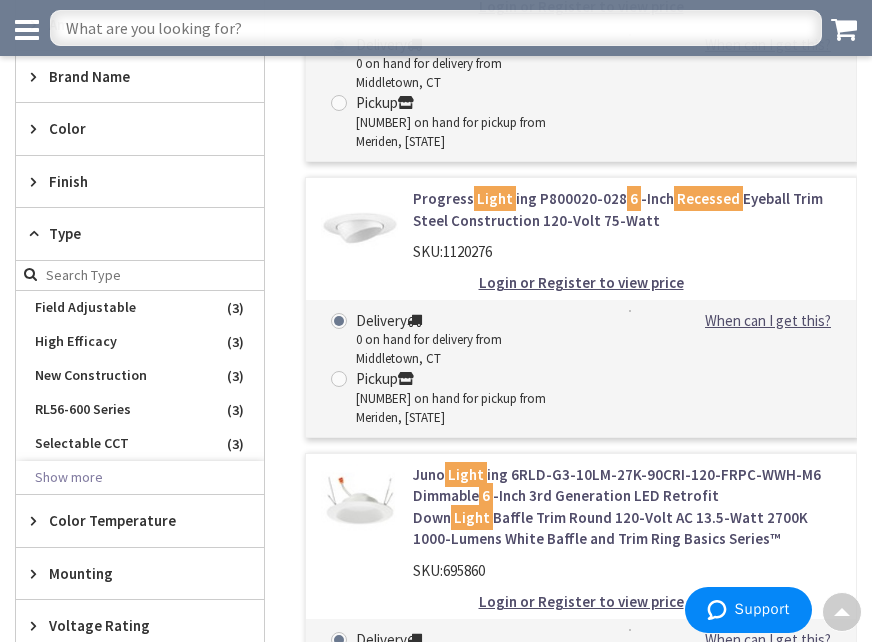 click on "Finish" at bounding box center [130, 181] 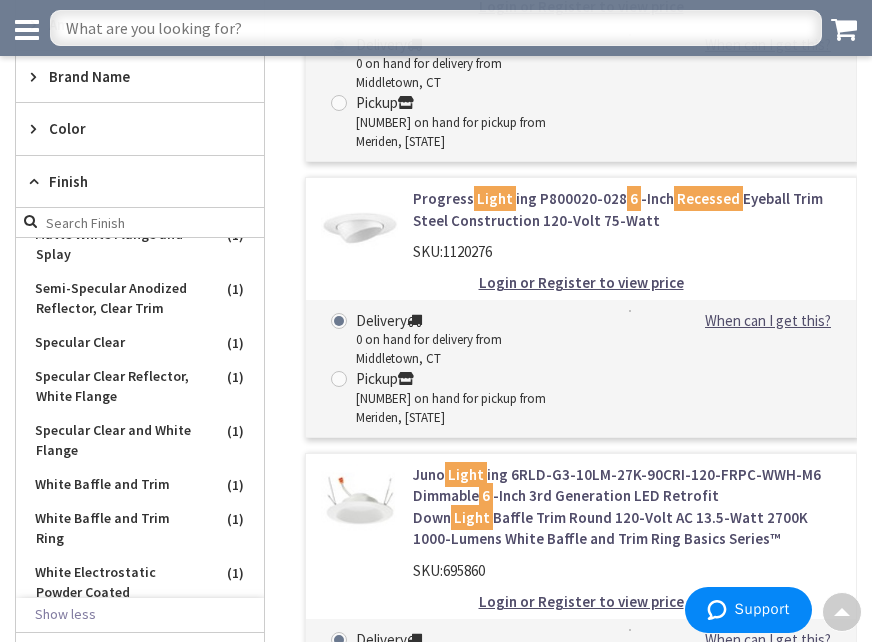 click on "Finish" at bounding box center (130, 181) 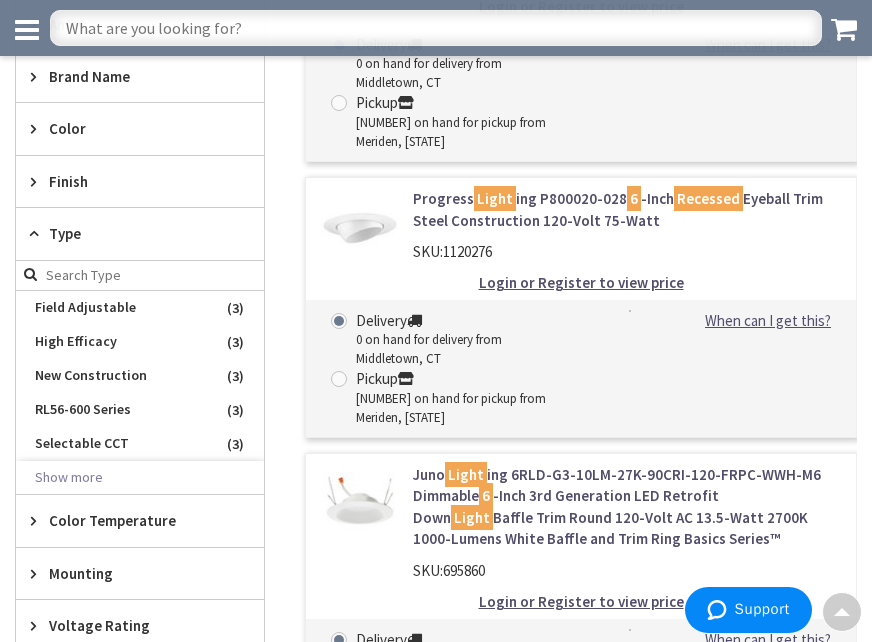 click on "Type" at bounding box center [130, 233] 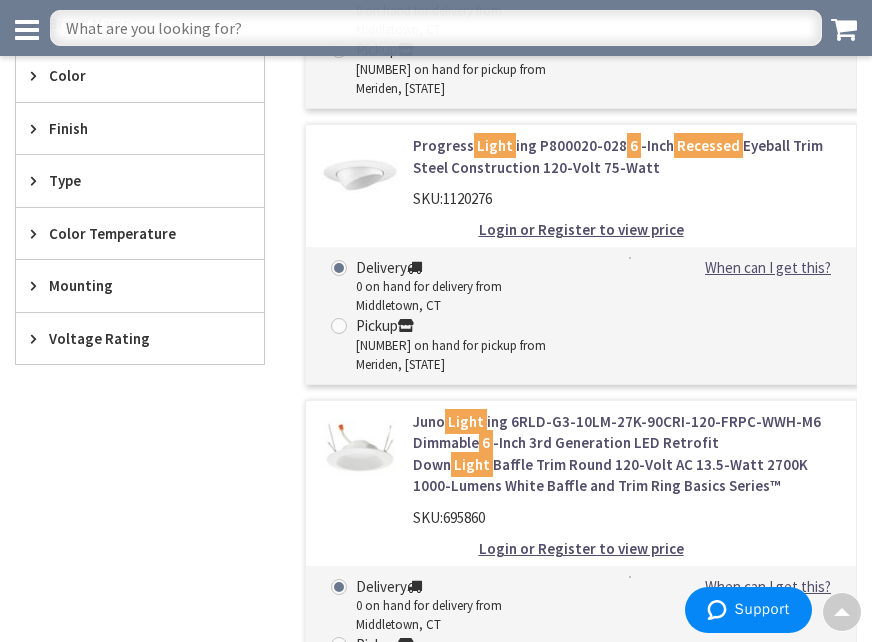 scroll, scrollTop: 1145, scrollLeft: 0, axis: vertical 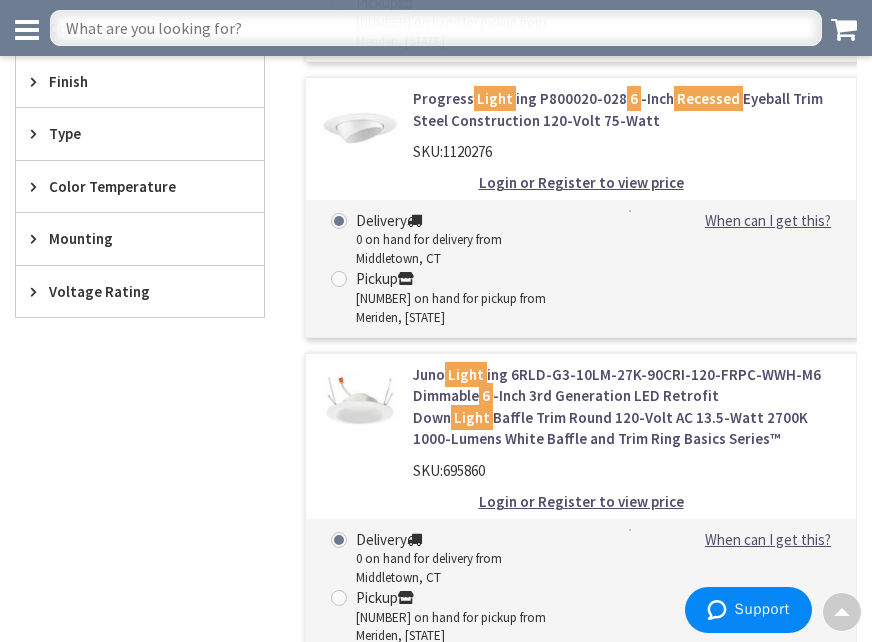 click on "Mounting" at bounding box center (130, 238) 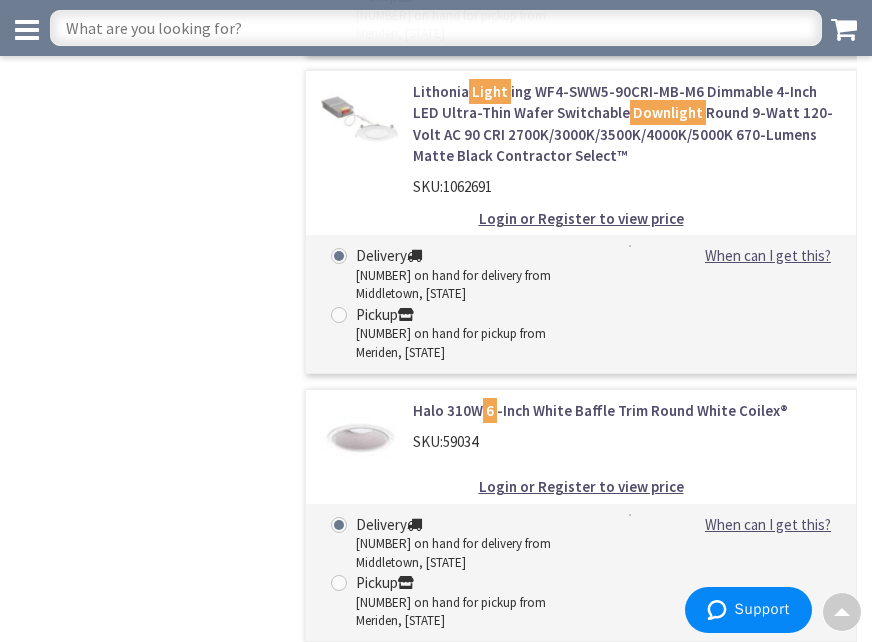 scroll, scrollTop: 8445, scrollLeft: 0, axis: vertical 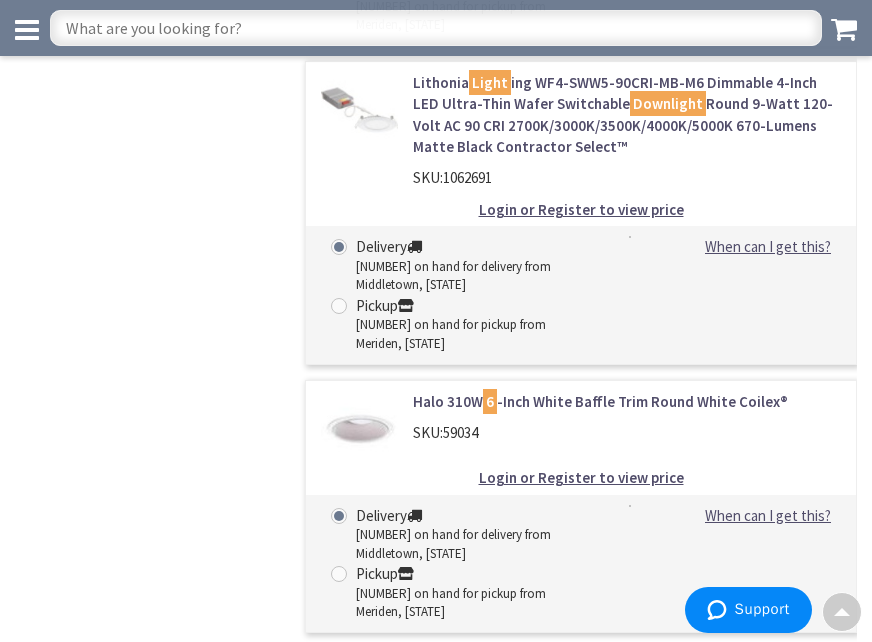 click at bounding box center [436, 28] 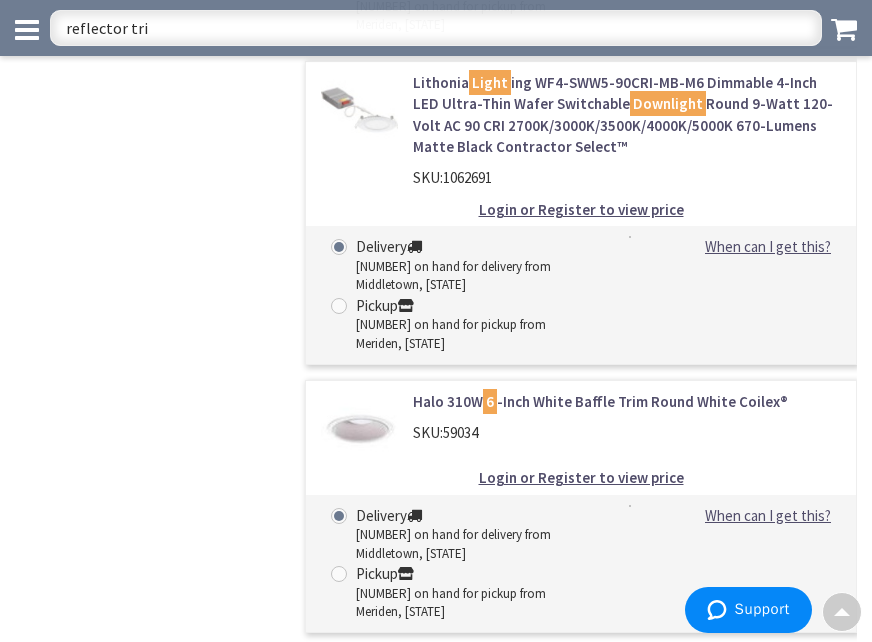 type on "reflector trim" 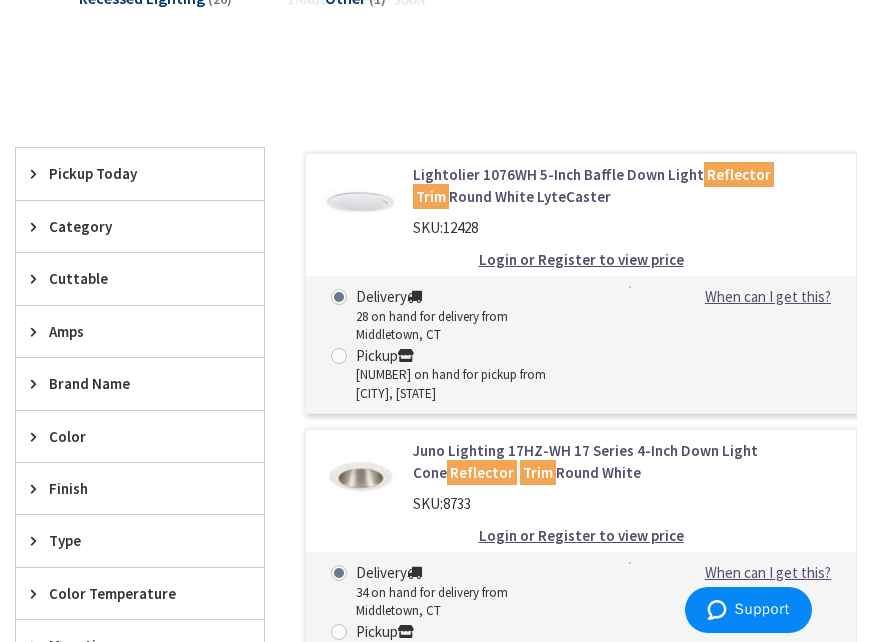 scroll, scrollTop: 0, scrollLeft: 0, axis: both 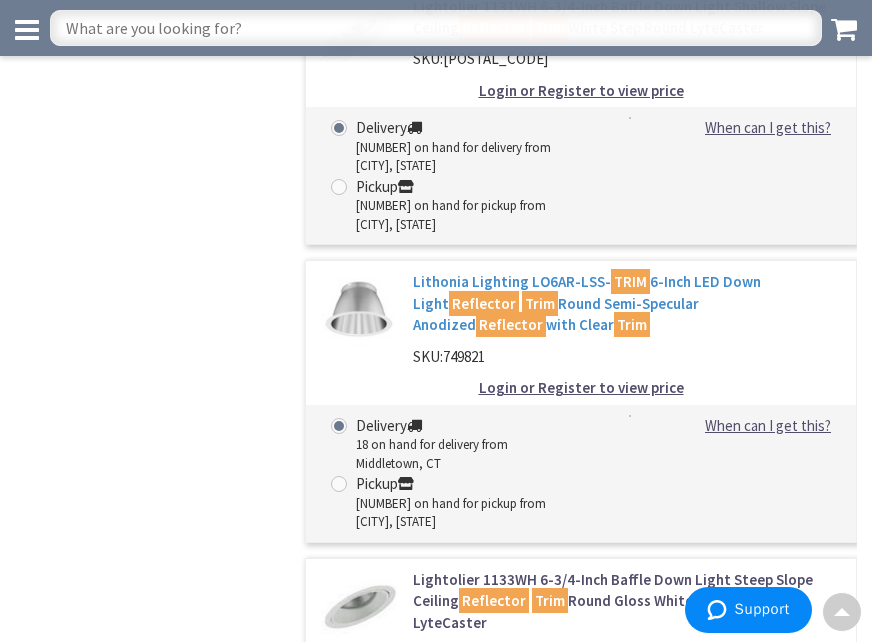 click on "Lithonia Lighting LO6AR-LSS- TRIM  6-Inch LED Down Light  Reflector   Trim  Round Semi-Specular Anodized  Reflector  with Clear  Trim" at bounding box center (627, 303) 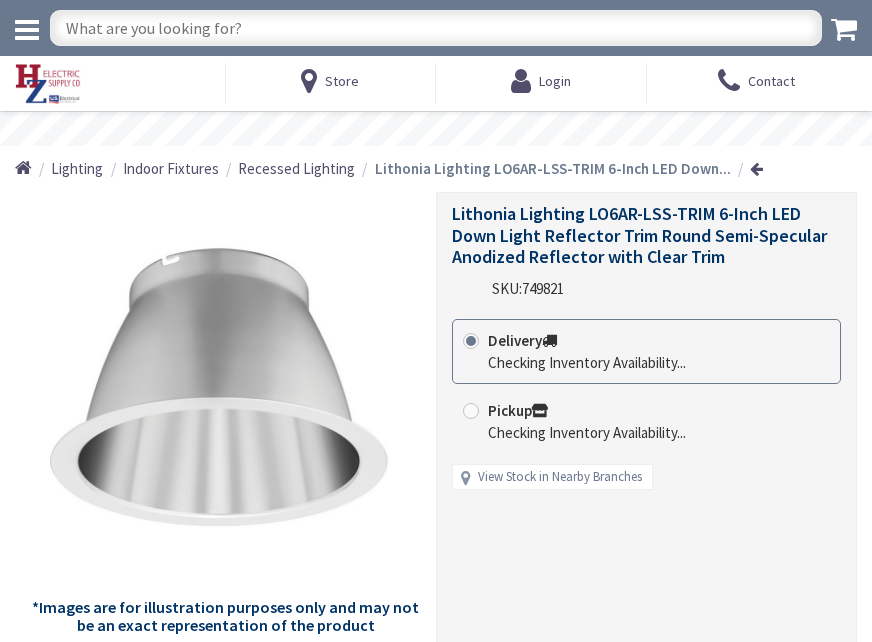scroll, scrollTop: 0, scrollLeft: 0, axis: both 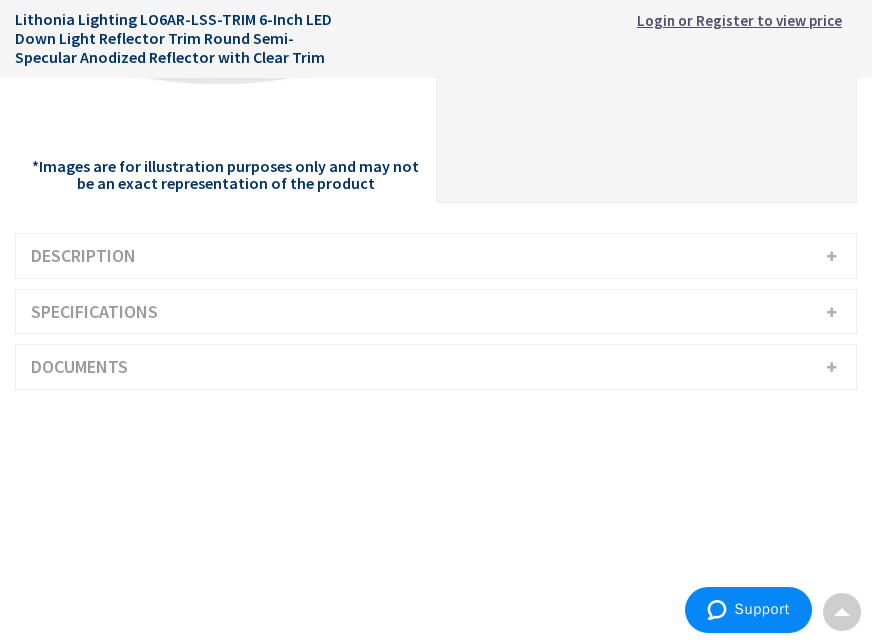 click on "Description" at bounding box center (436, 256) 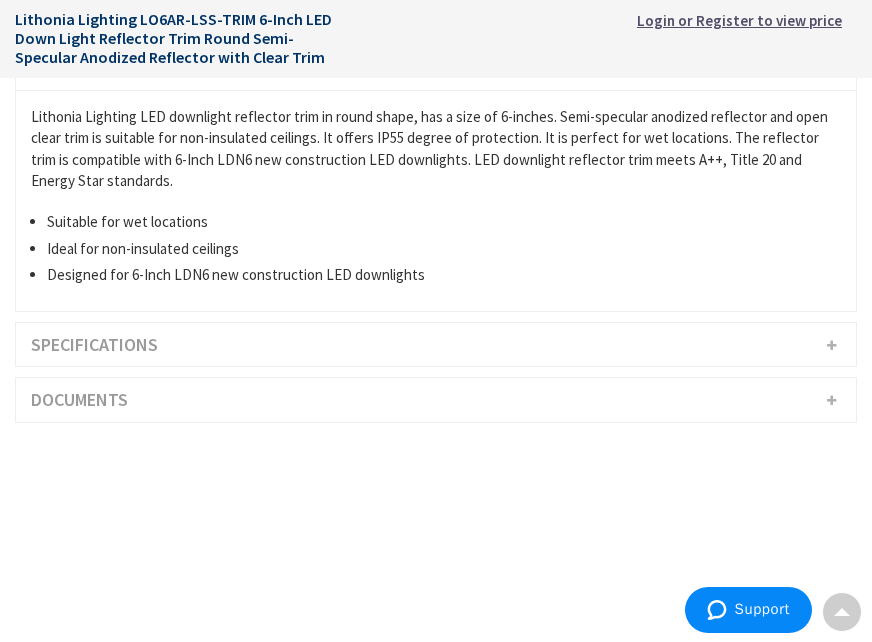 scroll, scrollTop: 700, scrollLeft: 0, axis: vertical 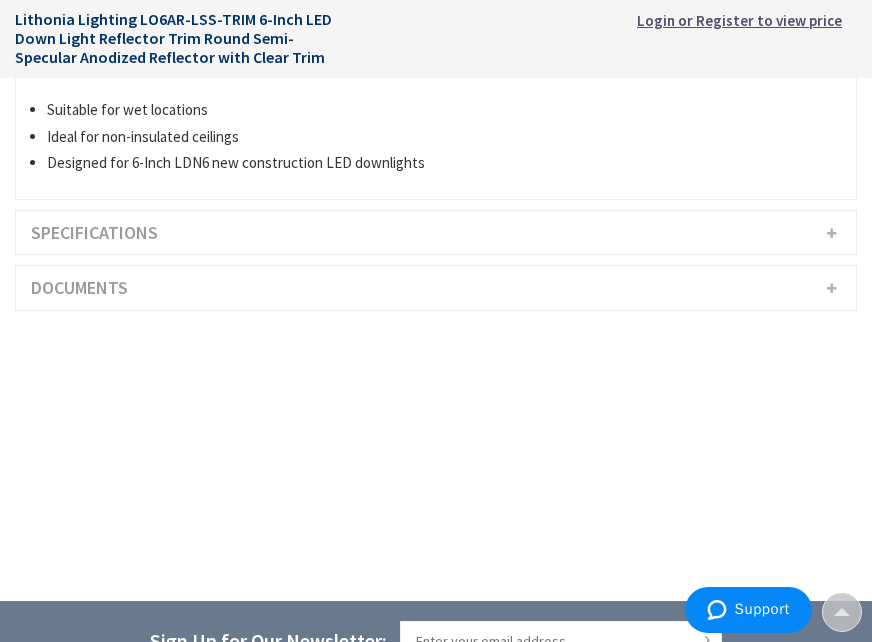 click on "Specifications" at bounding box center [436, 233] 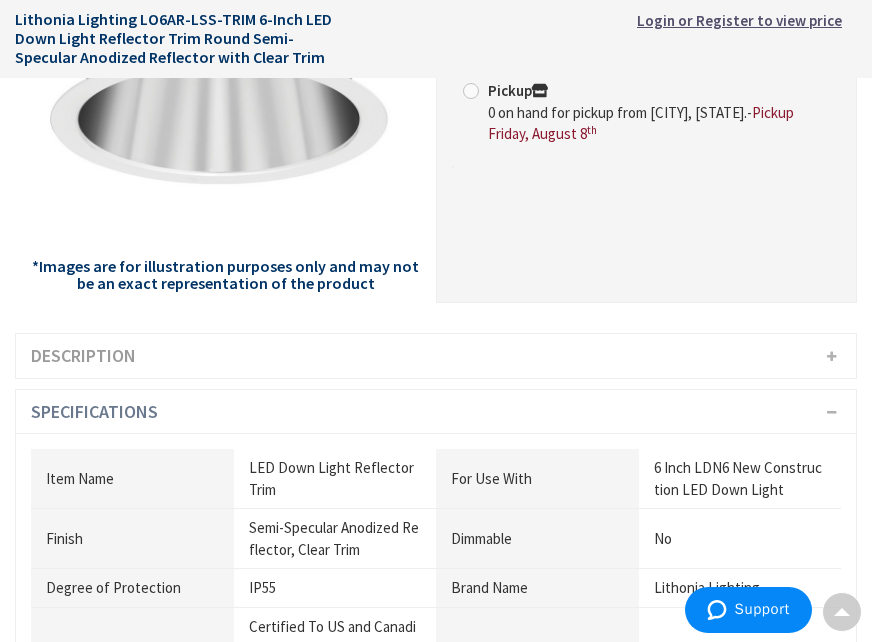 scroll, scrollTop: 0, scrollLeft: 0, axis: both 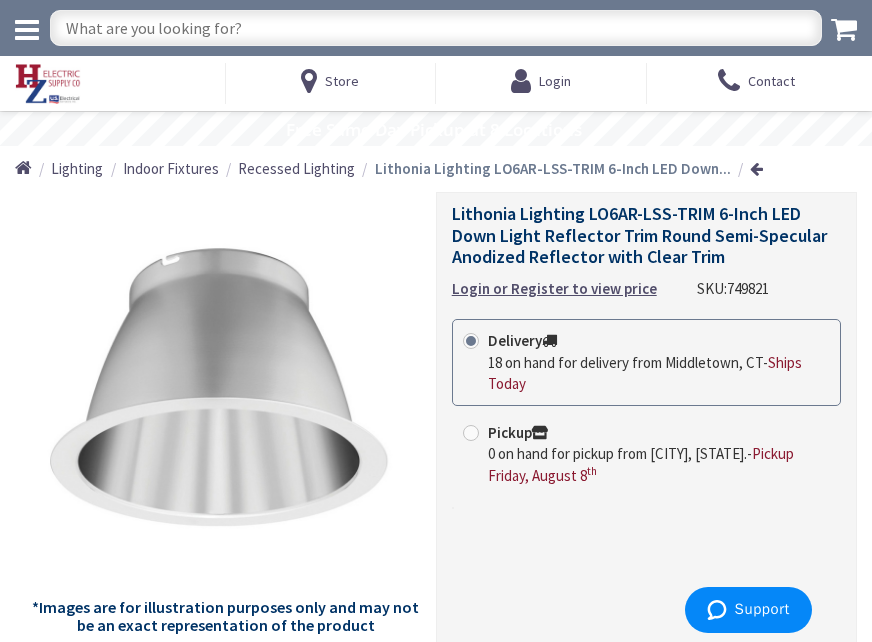 click at bounding box center [436, 28] 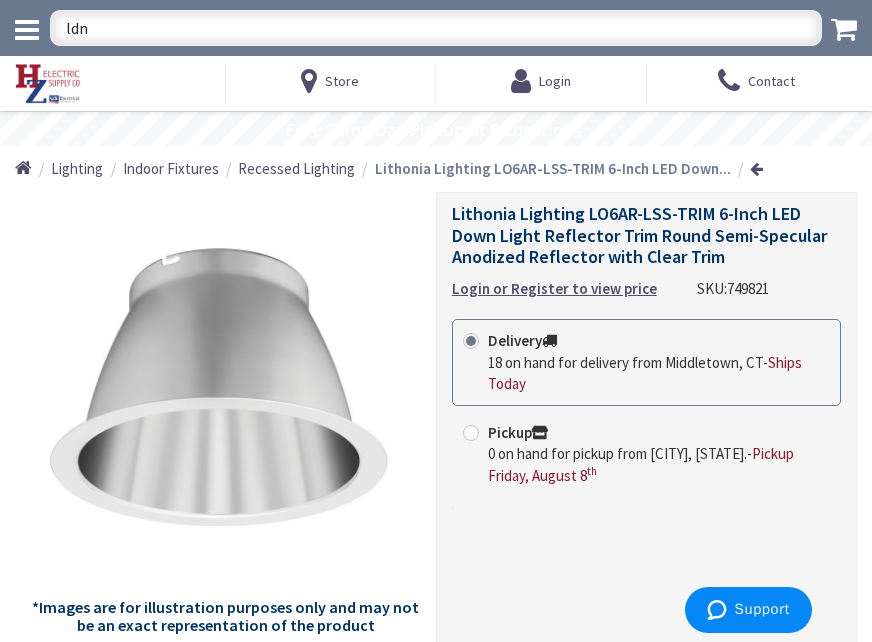 type on "ldn6" 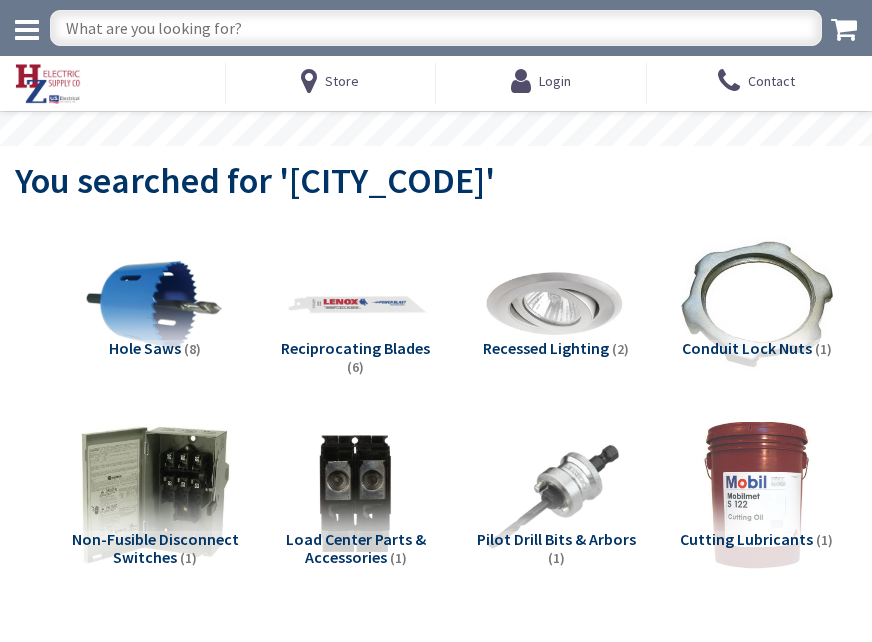 scroll, scrollTop: 0, scrollLeft: 0, axis: both 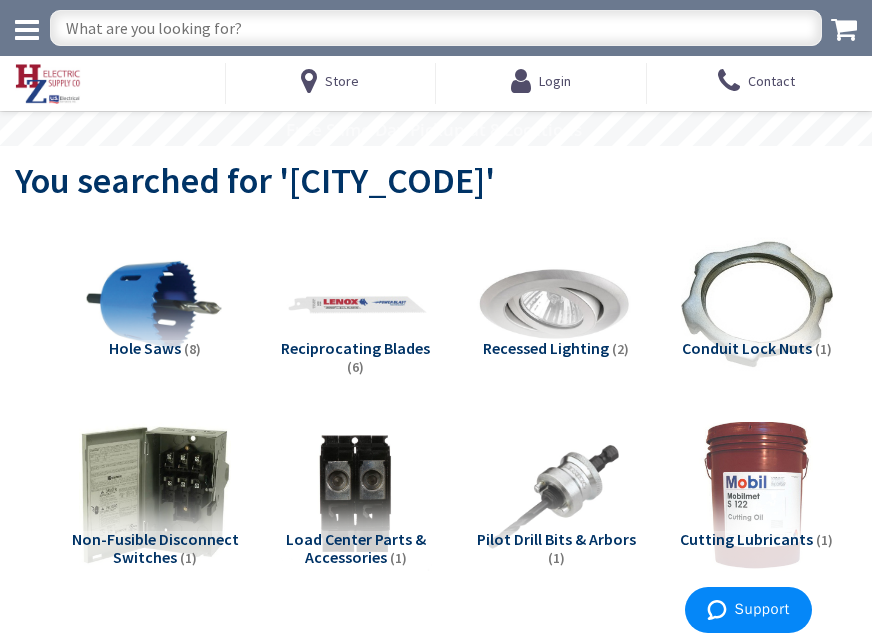 click at bounding box center [556, 304] 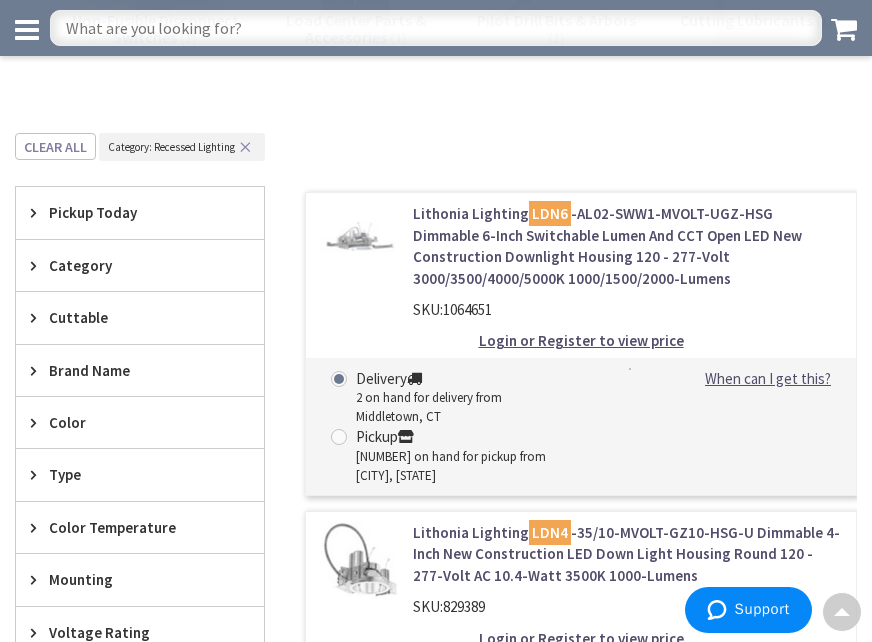 scroll, scrollTop: 452, scrollLeft: 0, axis: vertical 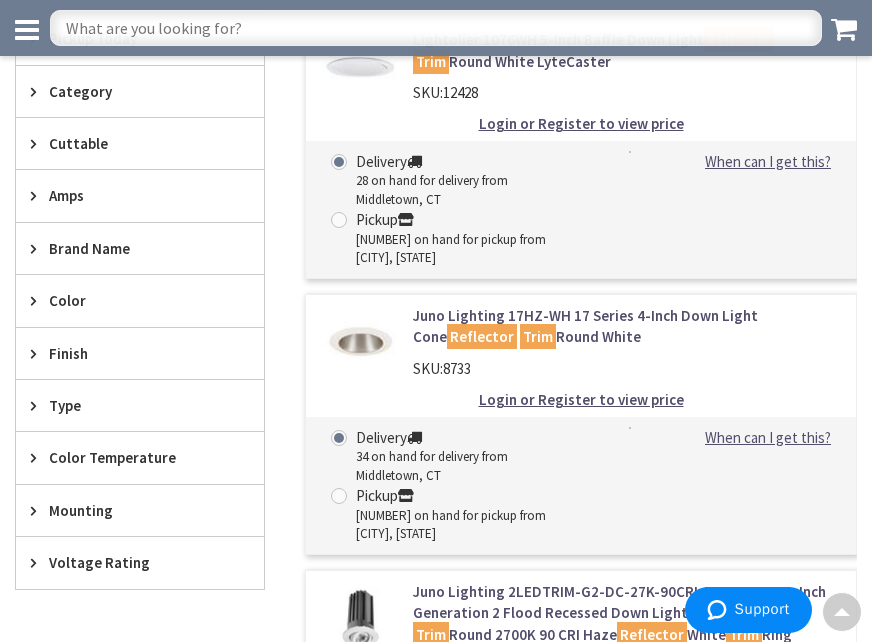 click on "Finish" at bounding box center [130, 353] 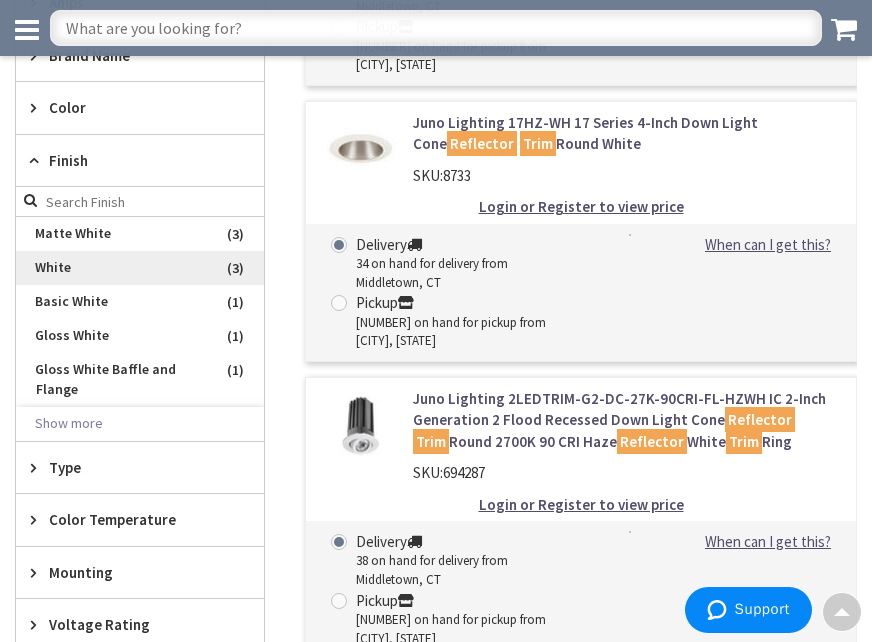 scroll, scrollTop: 644, scrollLeft: 0, axis: vertical 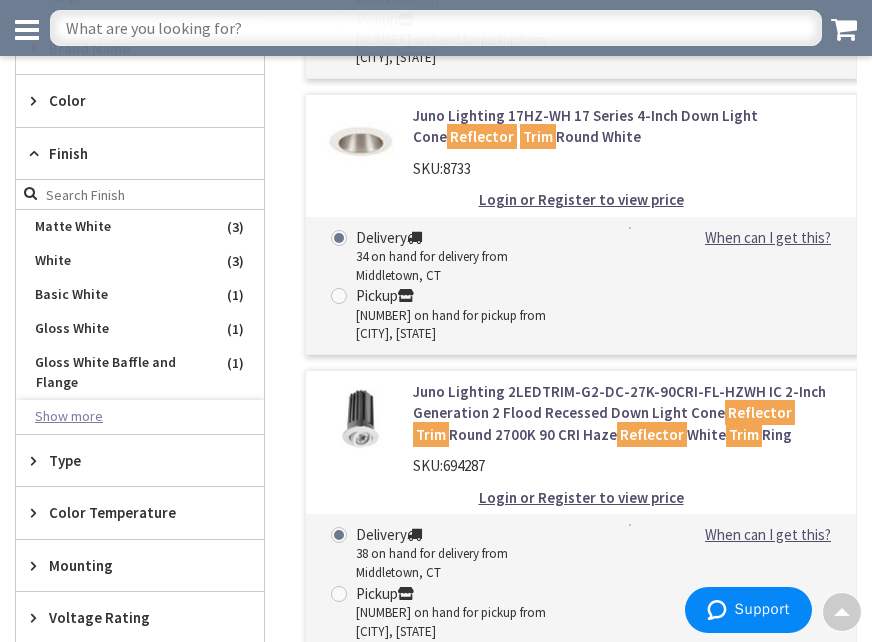 click on "Show more" at bounding box center (140, 417) 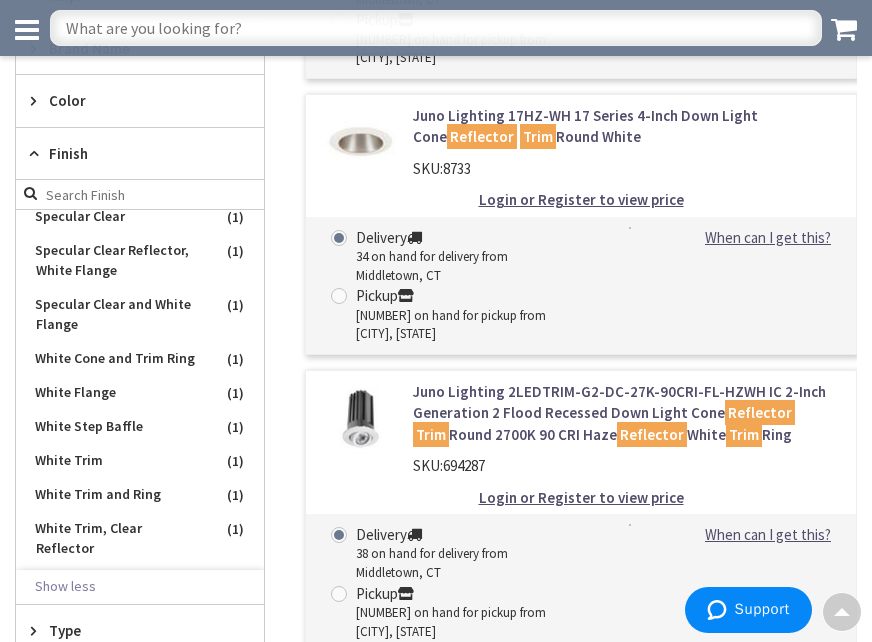 scroll, scrollTop: 408, scrollLeft: 0, axis: vertical 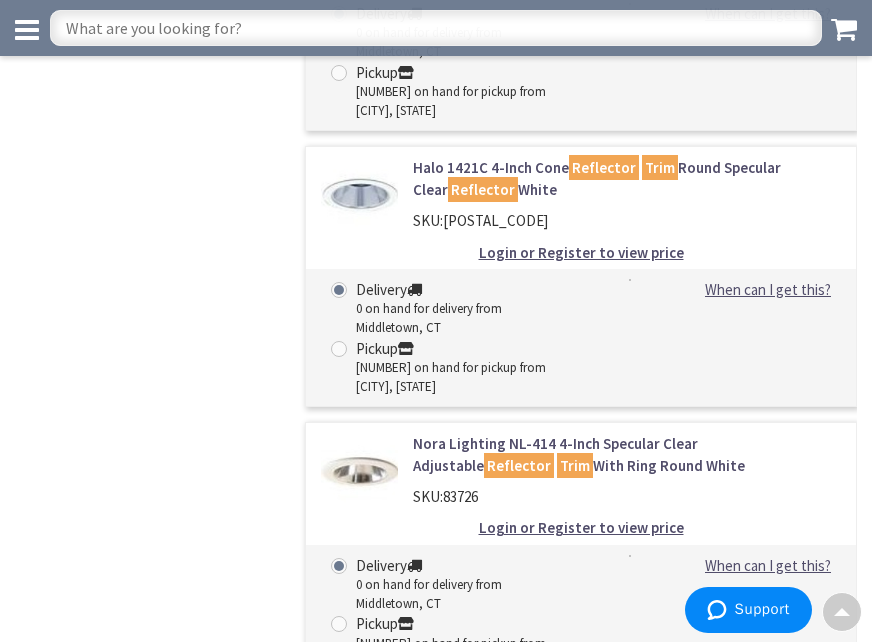 click on "Cooper Lighting ERT710 6-Inch Clear Specular  Reflector   Trim  Round Gloss White Metalux? All-Pro®" at bounding box center (627, 730) 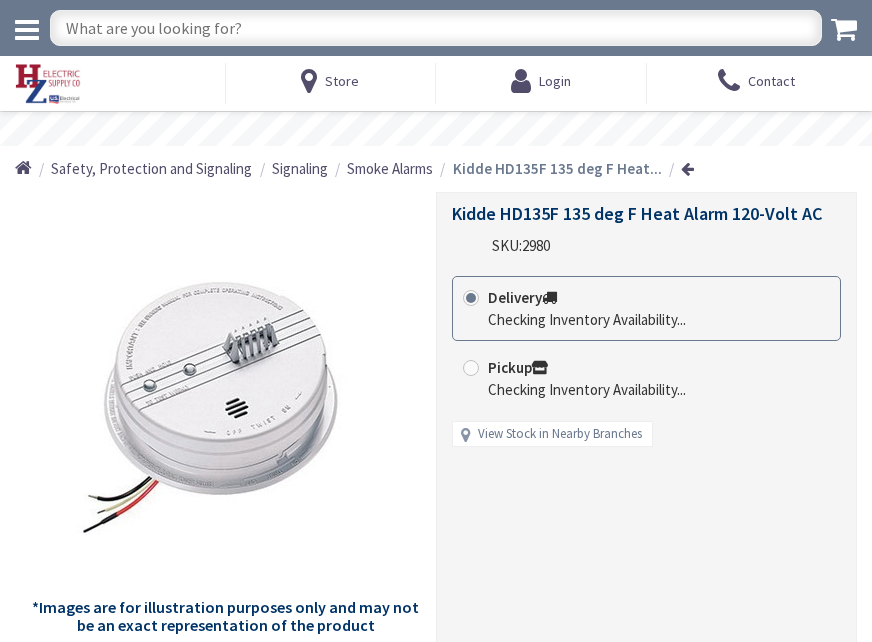 scroll, scrollTop: 0, scrollLeft: 0, axis: both 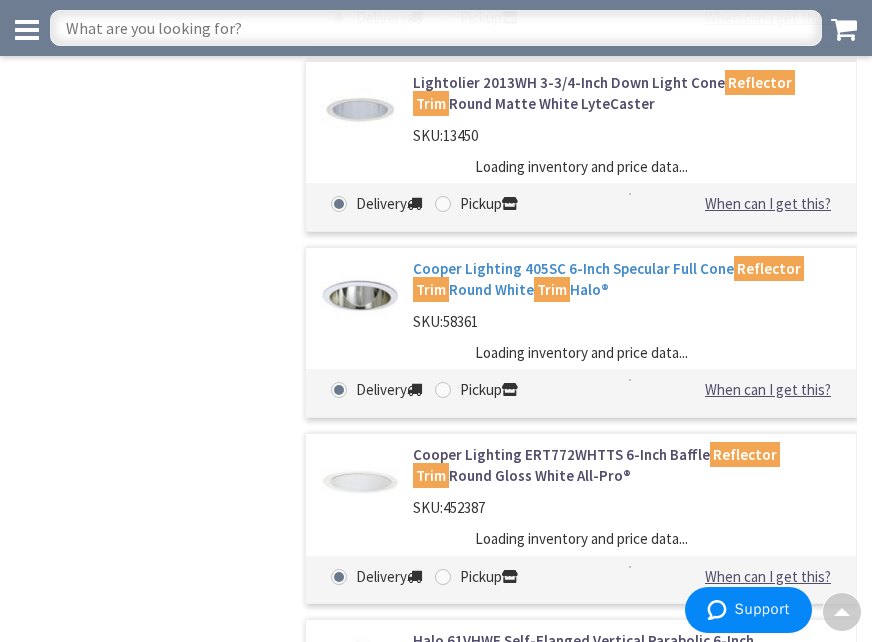 click on "Lightolier 1076WH 5-Inch Baffle Down Light  Reflector   Trim  Round White LyteCaster
SKU:  12428
Loading inventory and price data...
Delivery
Pickup" at bounding box center [561, -81] 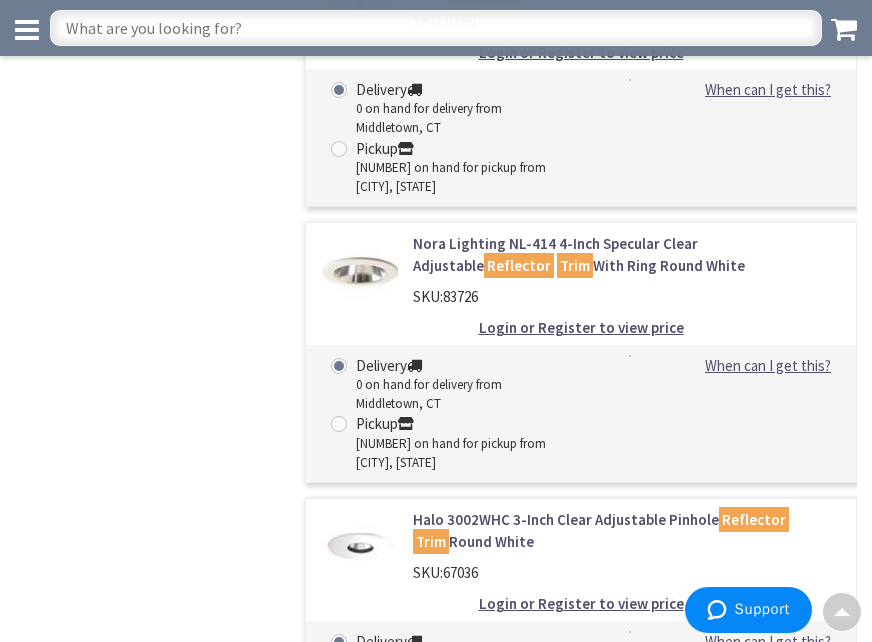 scroll, scrollTop: 5876, scrollLeft: 0, axis: vertical 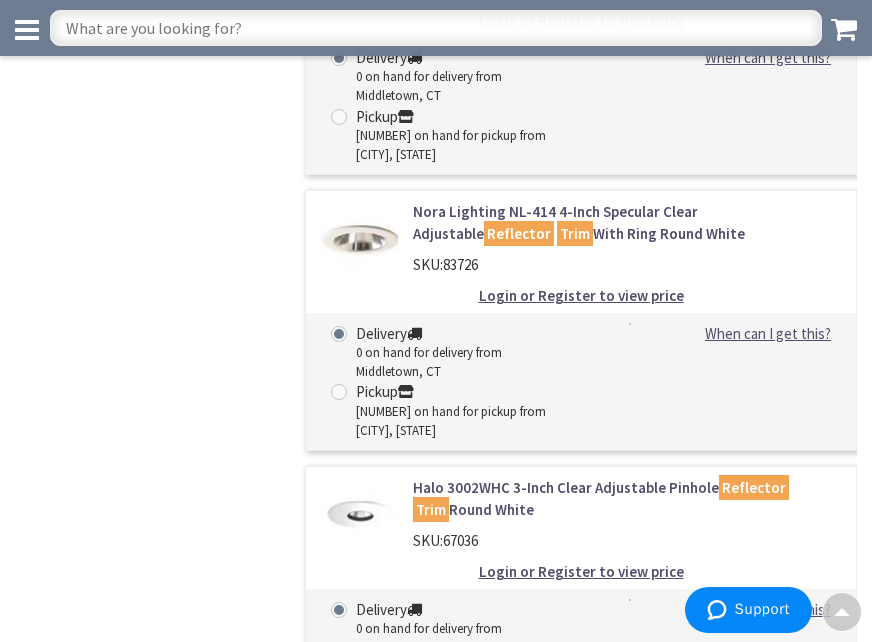 click on "Cooper Lighting ERT710 6-Inch Clear Specular  Reflector   Trim  Round Gloss White Metalux? All-Pro®" at bounding box center (627, 774) 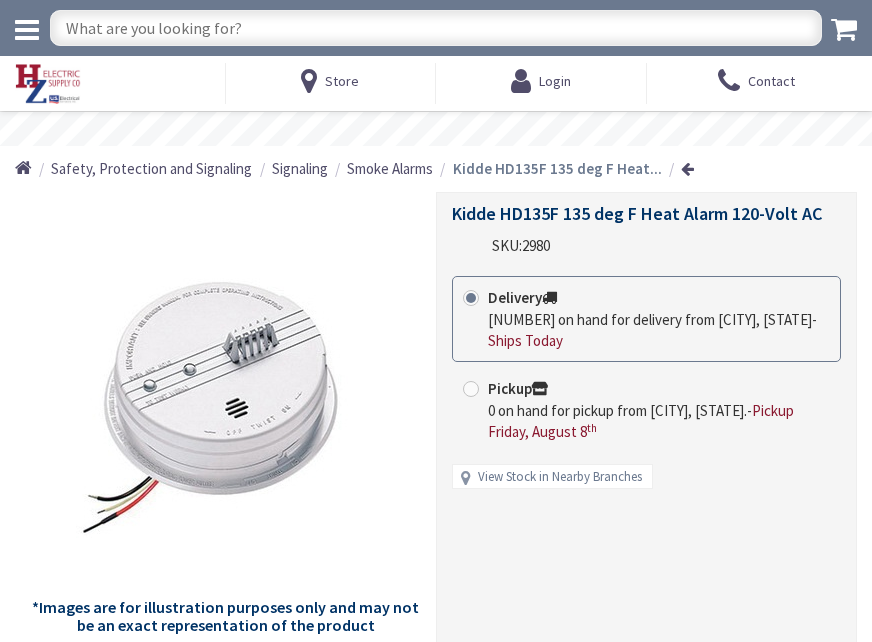 scroll, scrollTop: 0, scrollLeft: 0, axis: both 